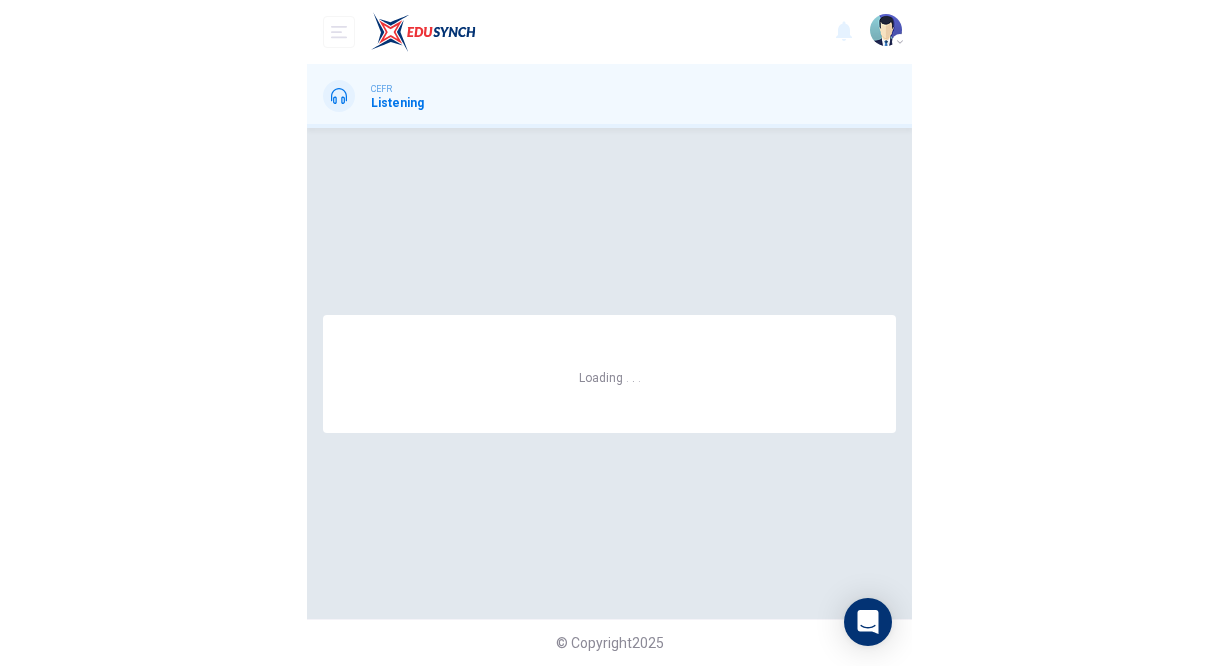 scroll, scrollTop: 0, scrollLeft: 0, axis: both 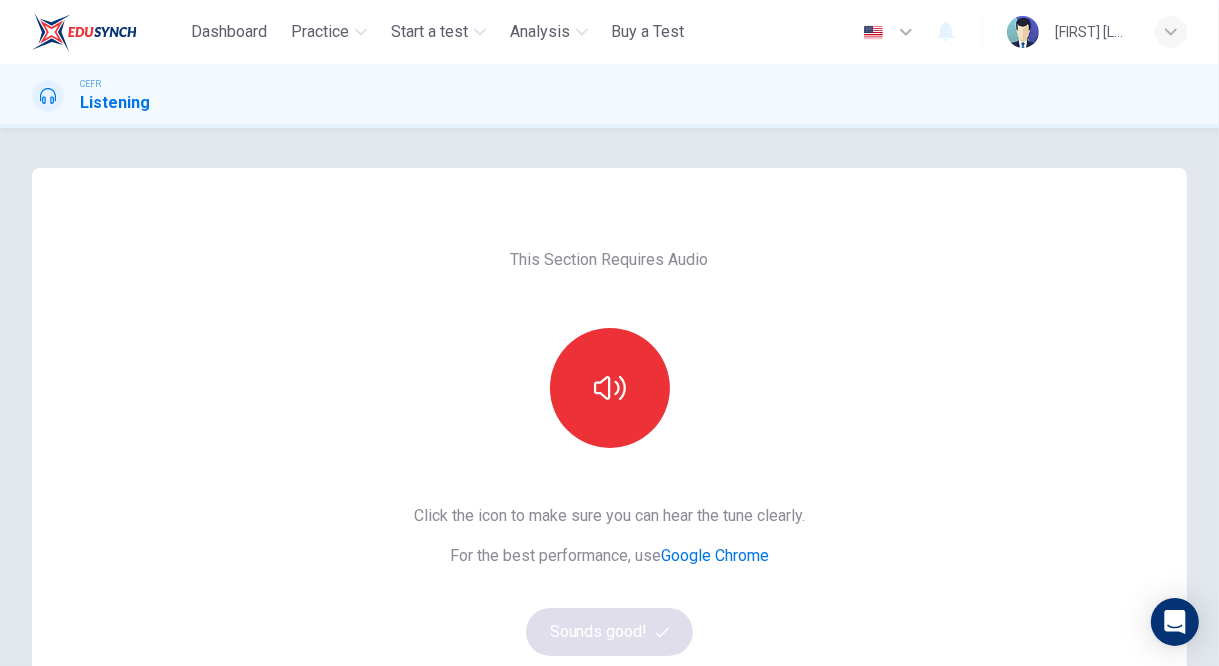 click at bounding box center [610, 388] 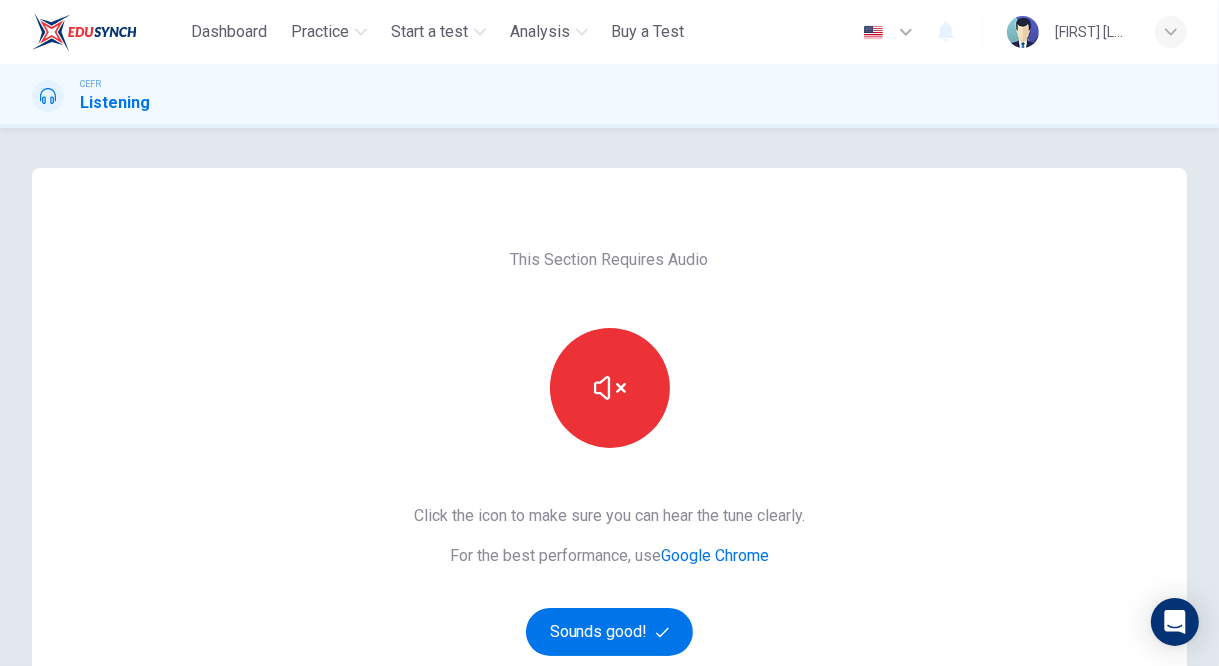 click on "Sounds good!" at bounding box center [610, 632] 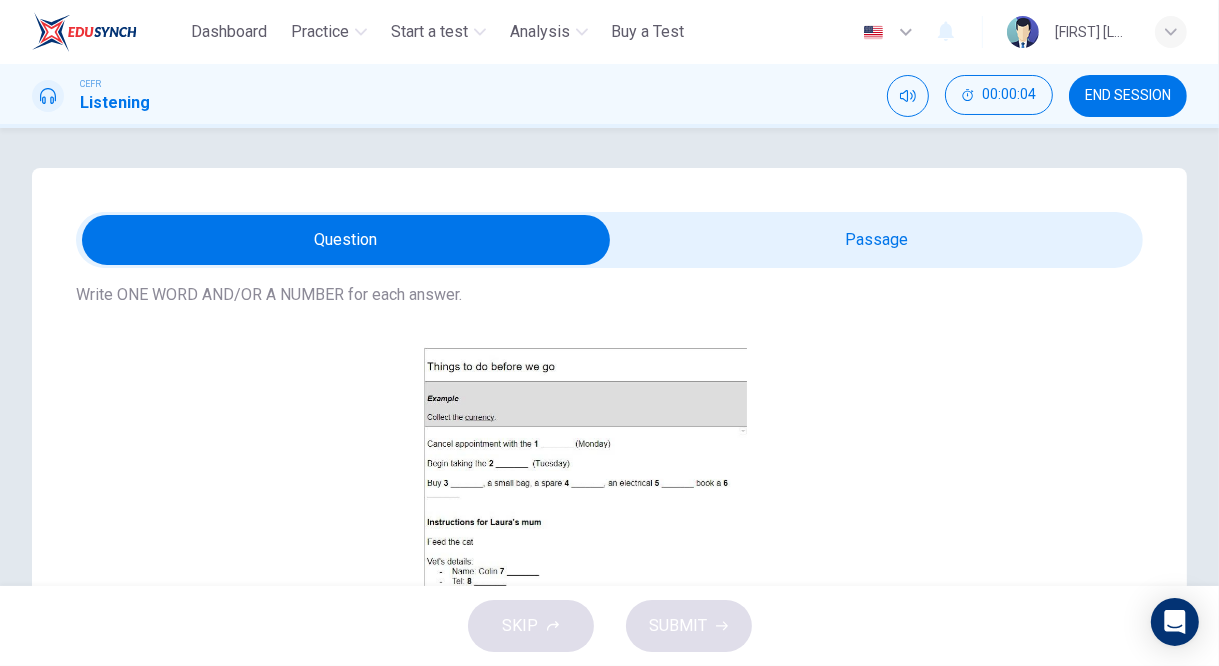 scroll, scrollTop: 0, scrollLeft: 0, axis: both 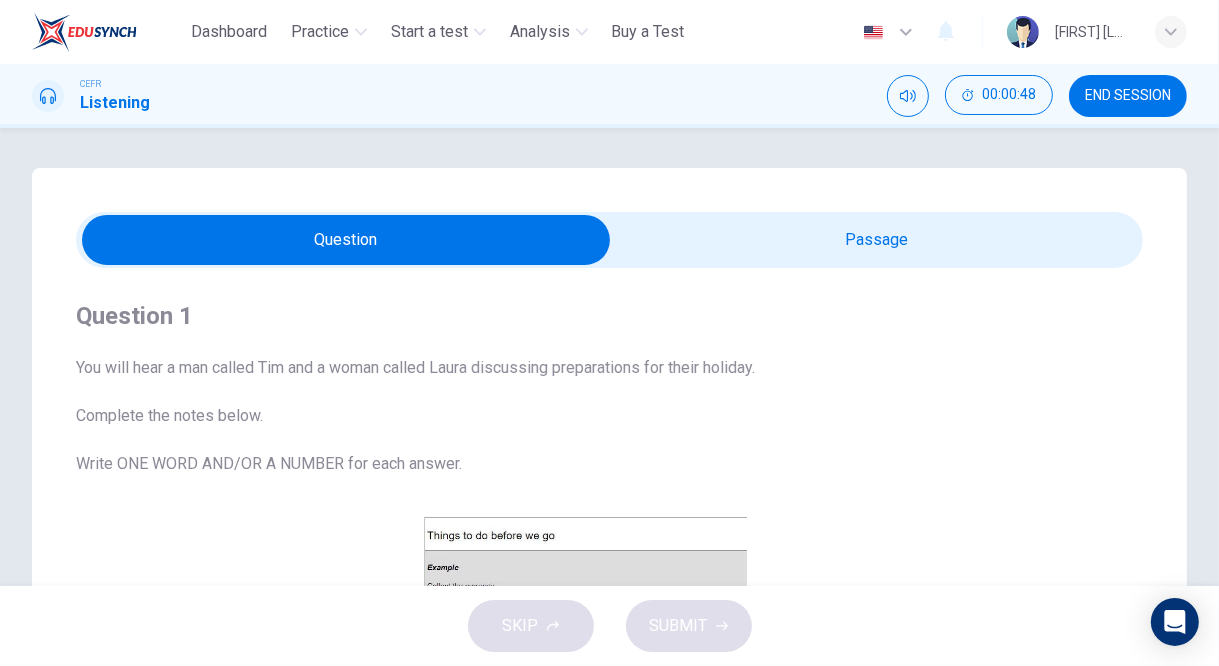 click on "Question Passage Question 1 You will hear a man called Tim and a woman called Laura discussing preparations for their holiday. Complete the notes below.
Write ONE WORD AND/OR A NUMBER for each answer. CLICK TO ZOOM Click to Zoom 1 2 3 4 5 6 7 8 9 10 Upcoming Travel 04m 44s" at bounding box center (609, 598) 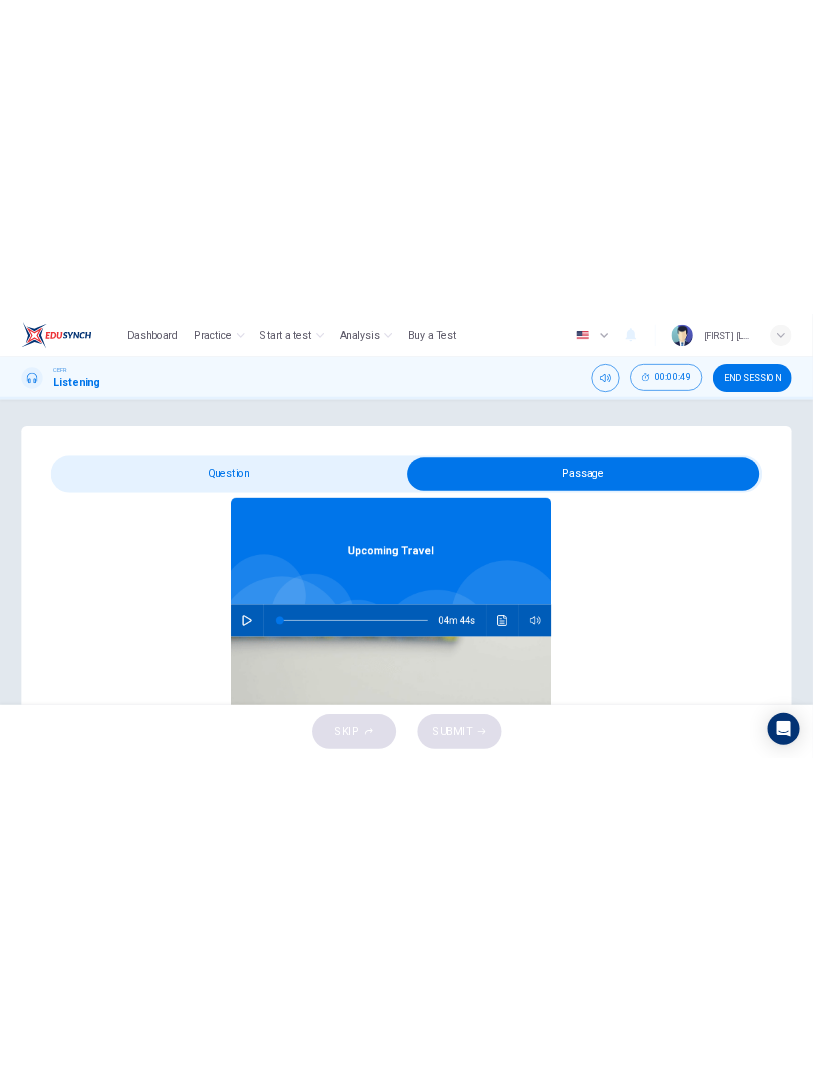 scroll, scrollTop: 103, scrollLeft: 0, axis: vertical 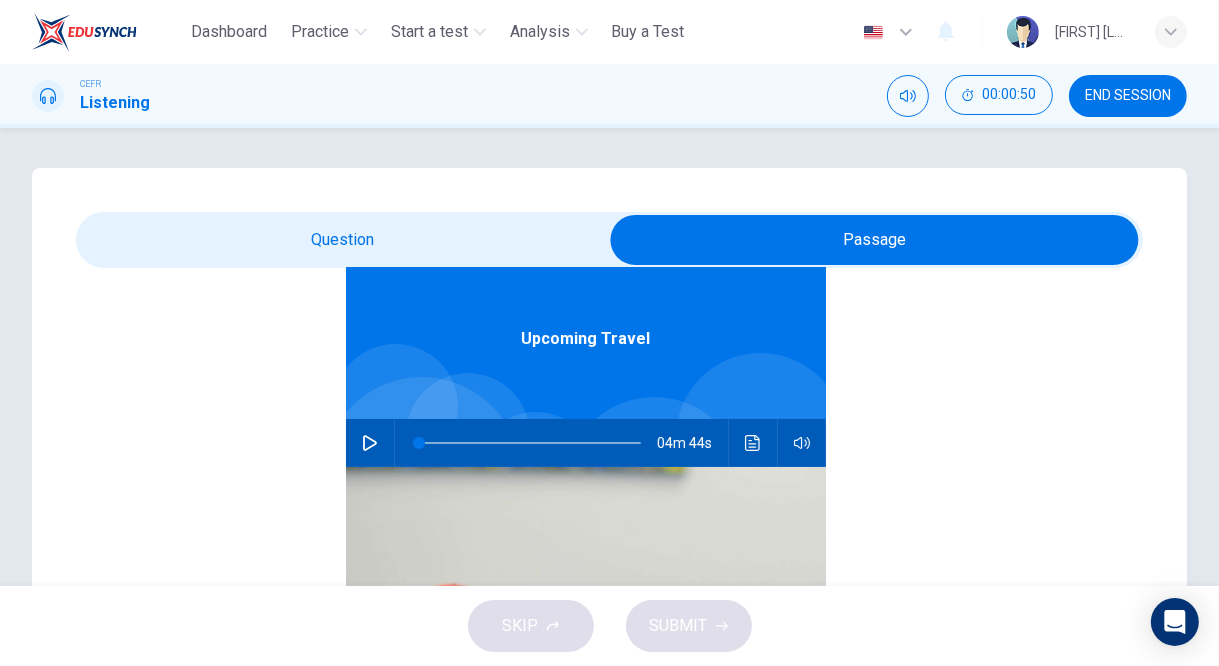 click at bounding box center [370, 443] 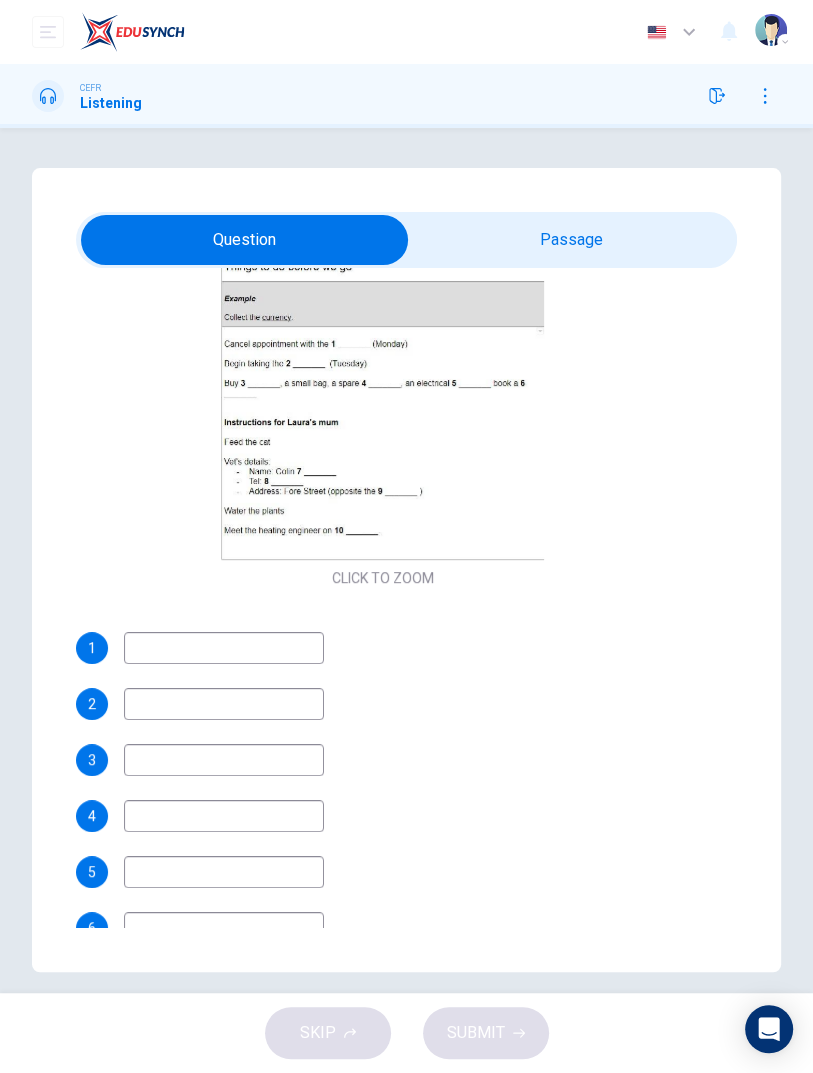 scroll, scrollTop: 294, scrollLeft: 0, axis: vertical 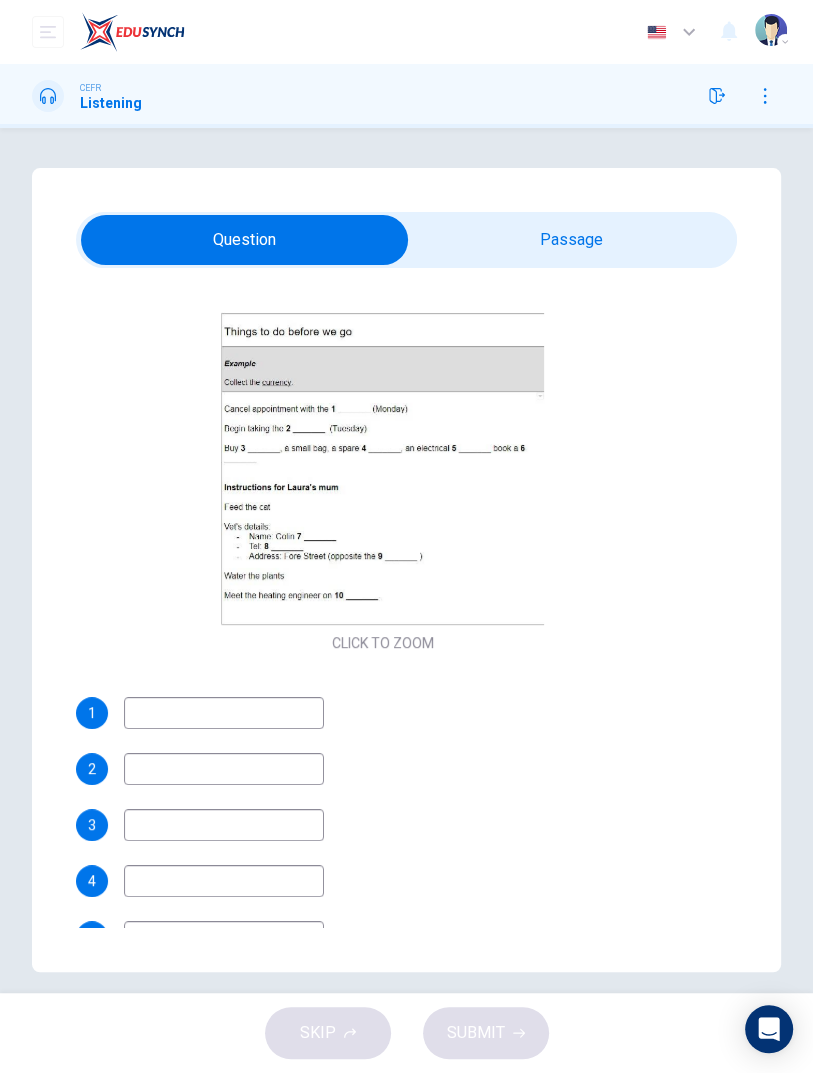 click at bounding box center [224, 713] 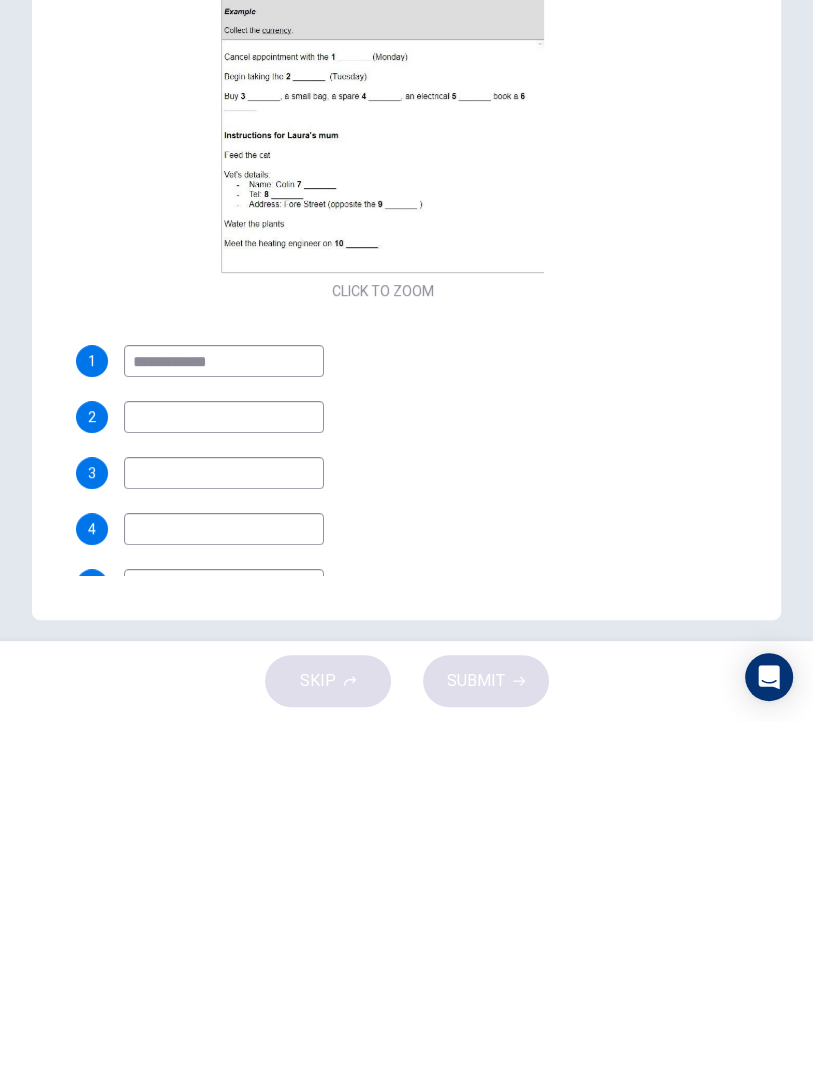 type on "**********" 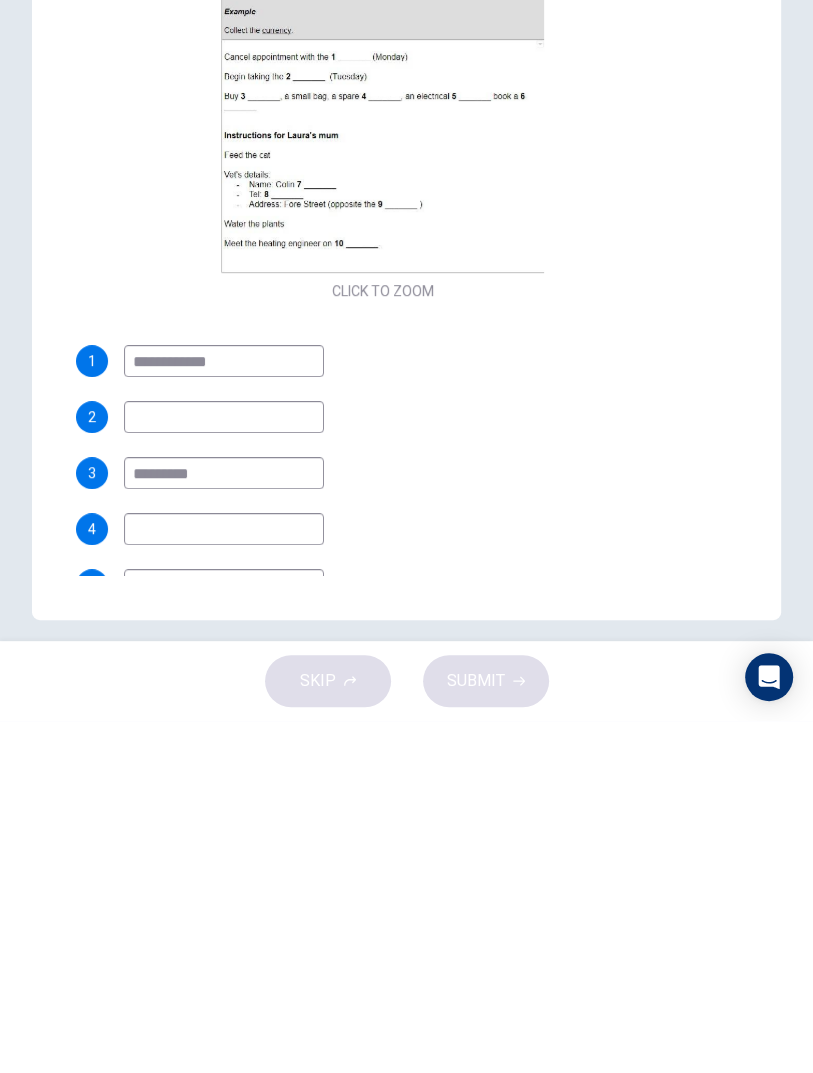 type on "********" 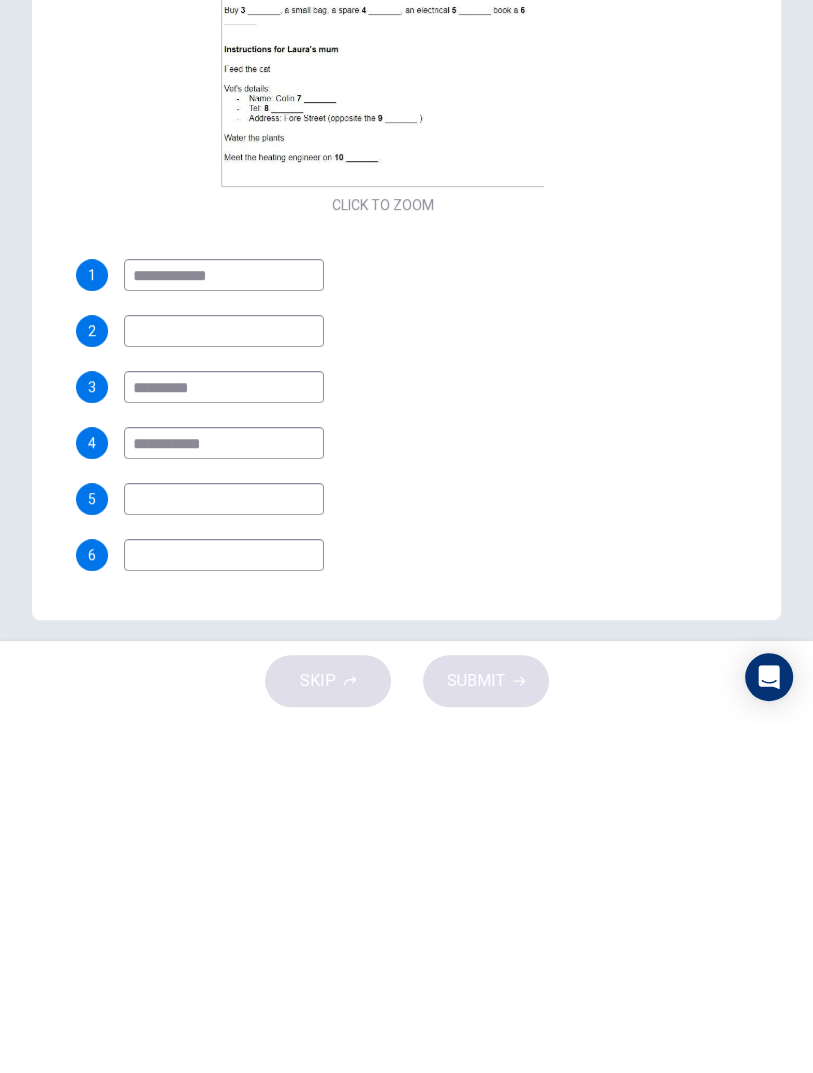 scroll, scrollTop: 319, scrollLeft: 0, axis: vertical 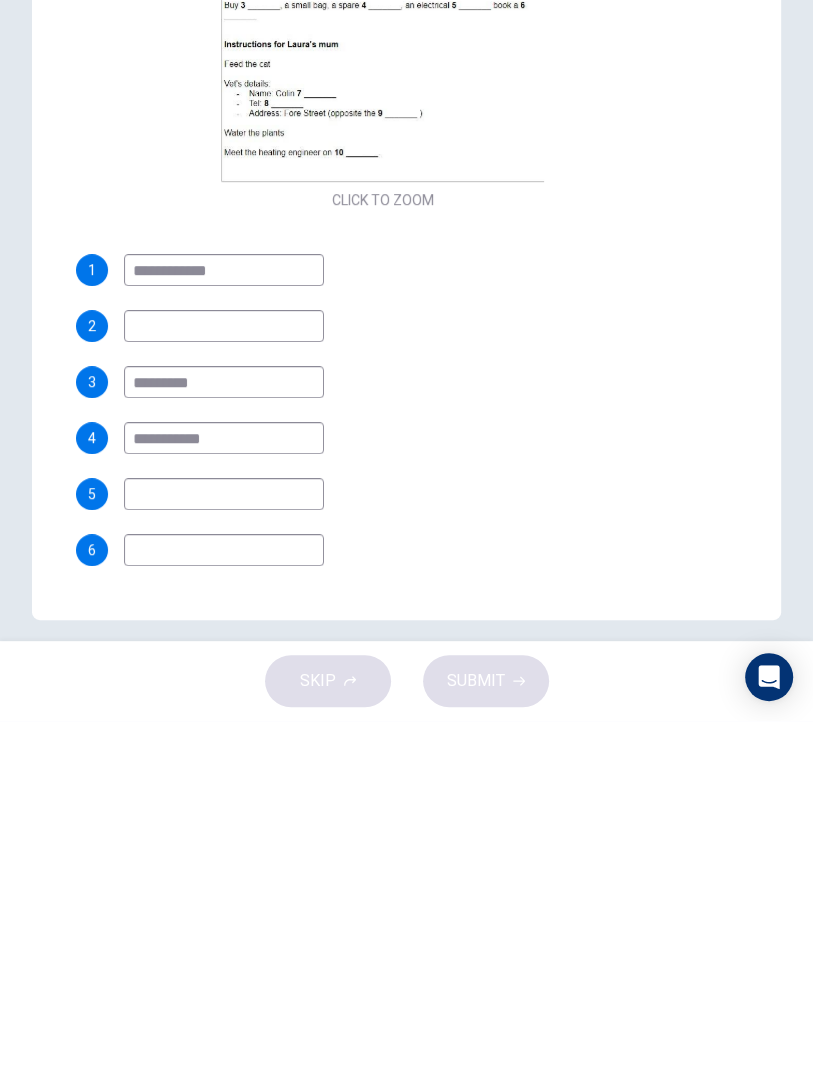 type on "**********" 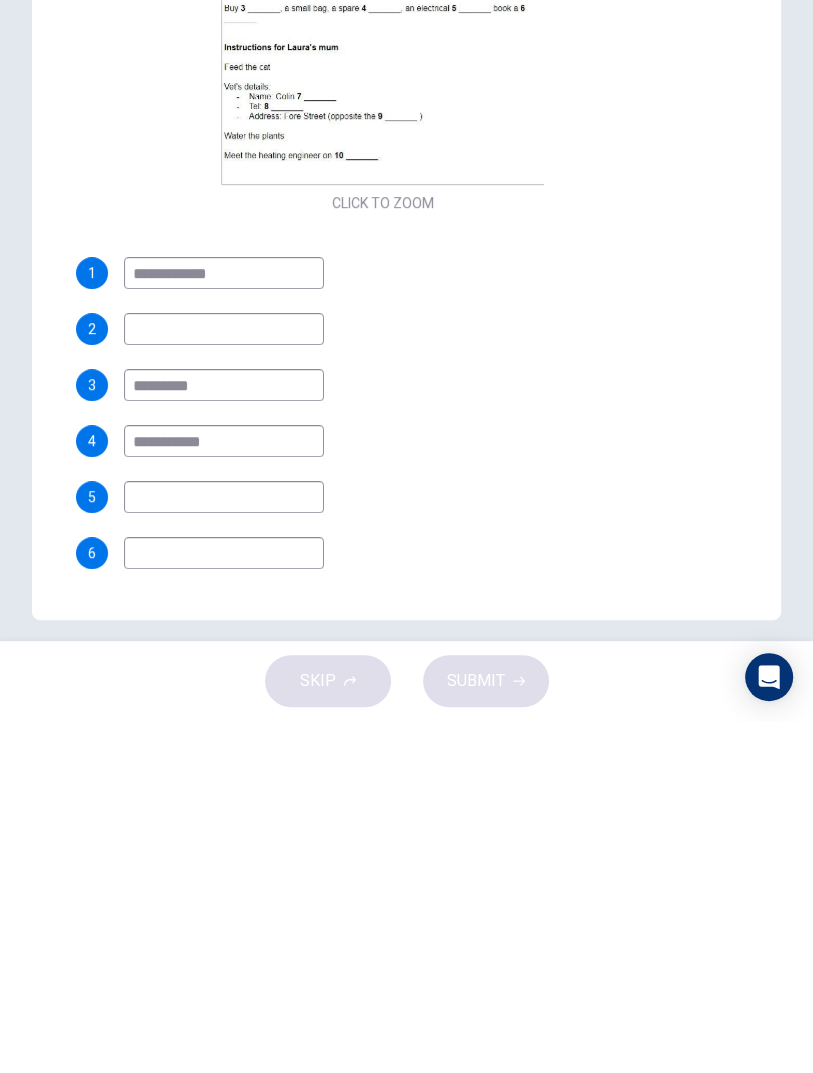 scroll, scrollTop: 317, scrollLeft: 0, axis: vertical 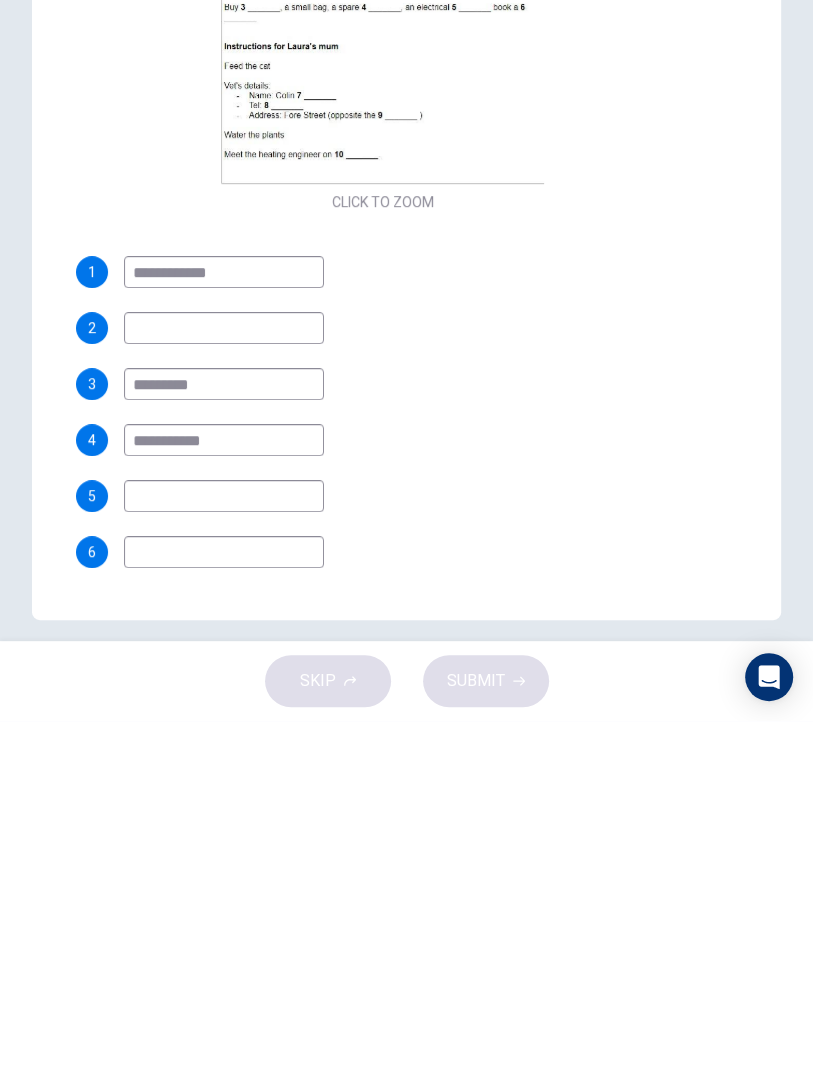click at bounding box center (224, 624) 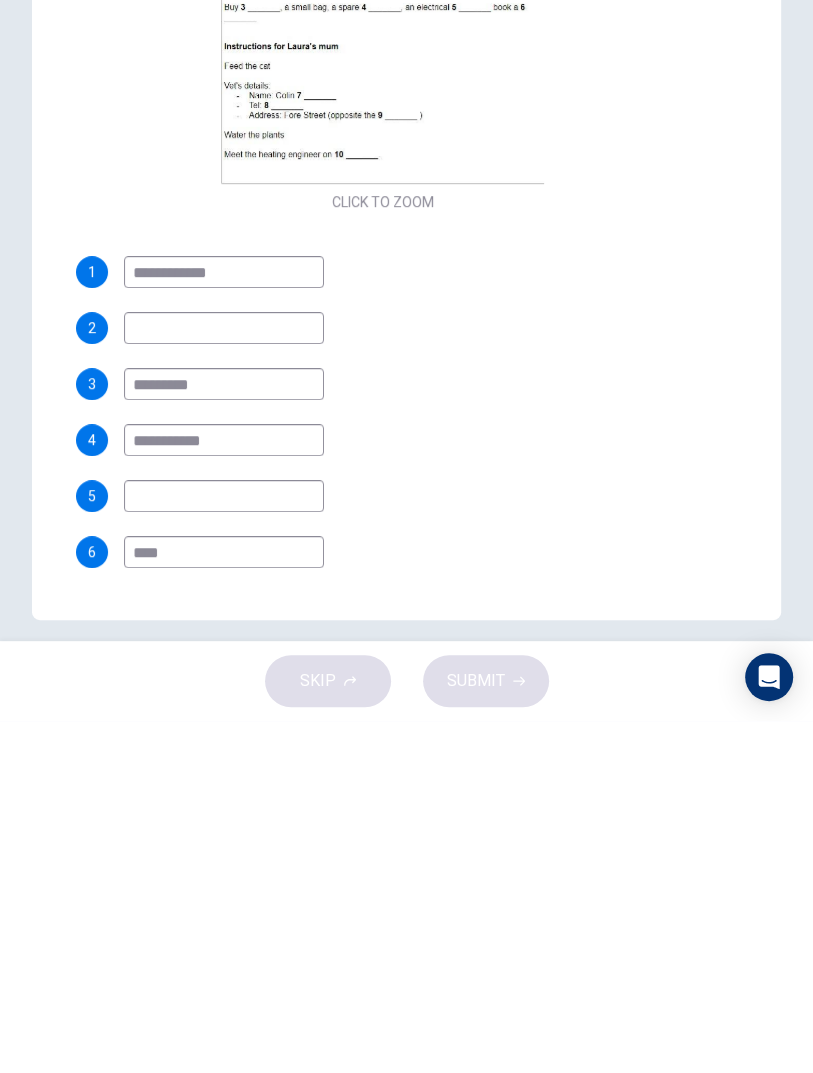 type on "****" 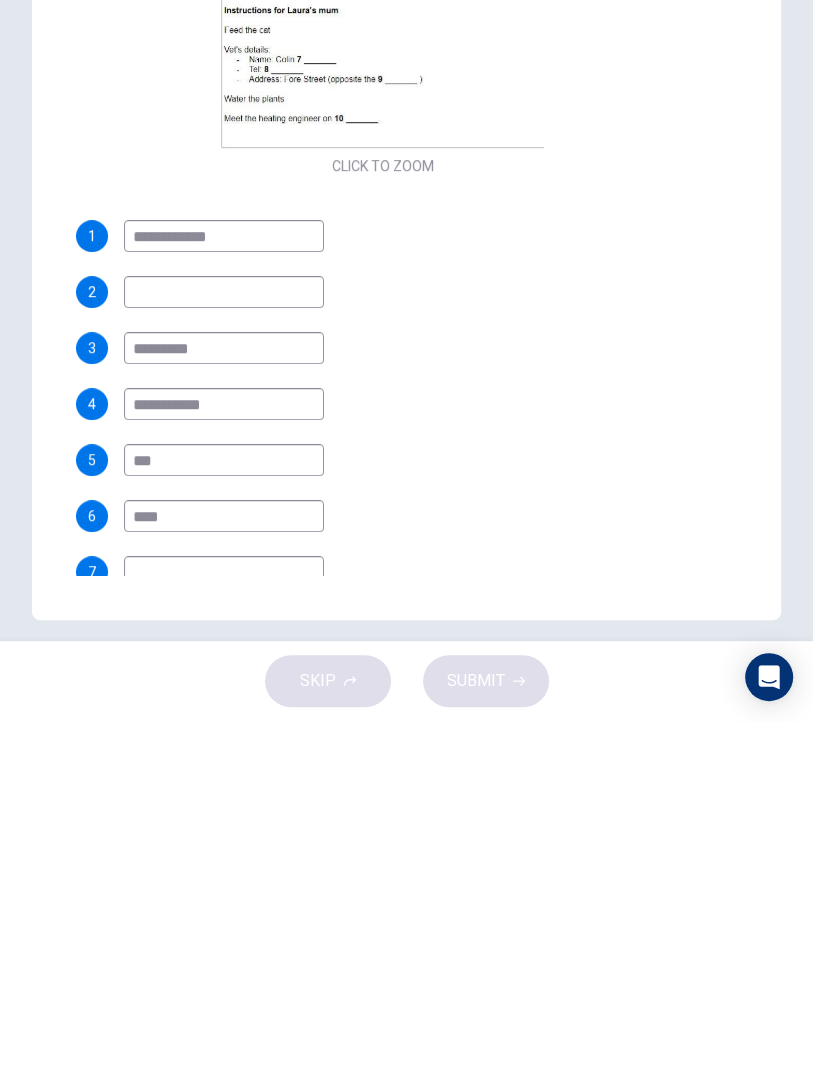 scroll, scrollTop: 354, scrollLeft: 0, axis: vertical 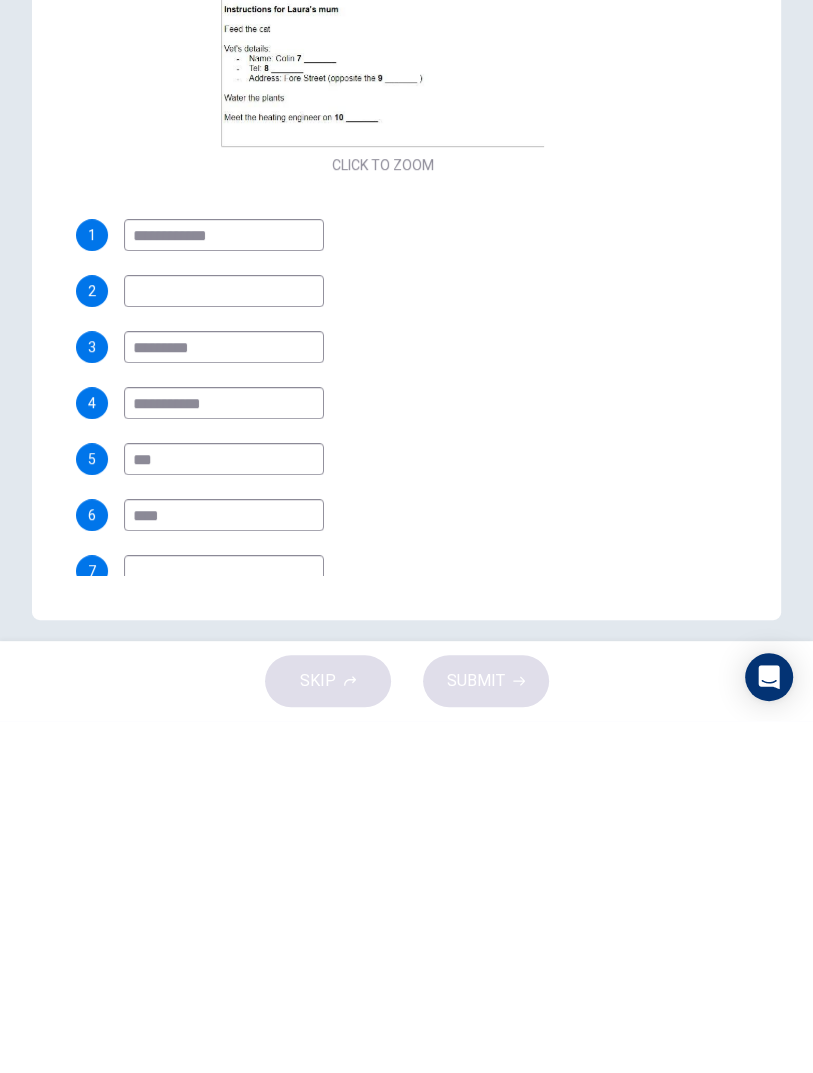 type on "***" 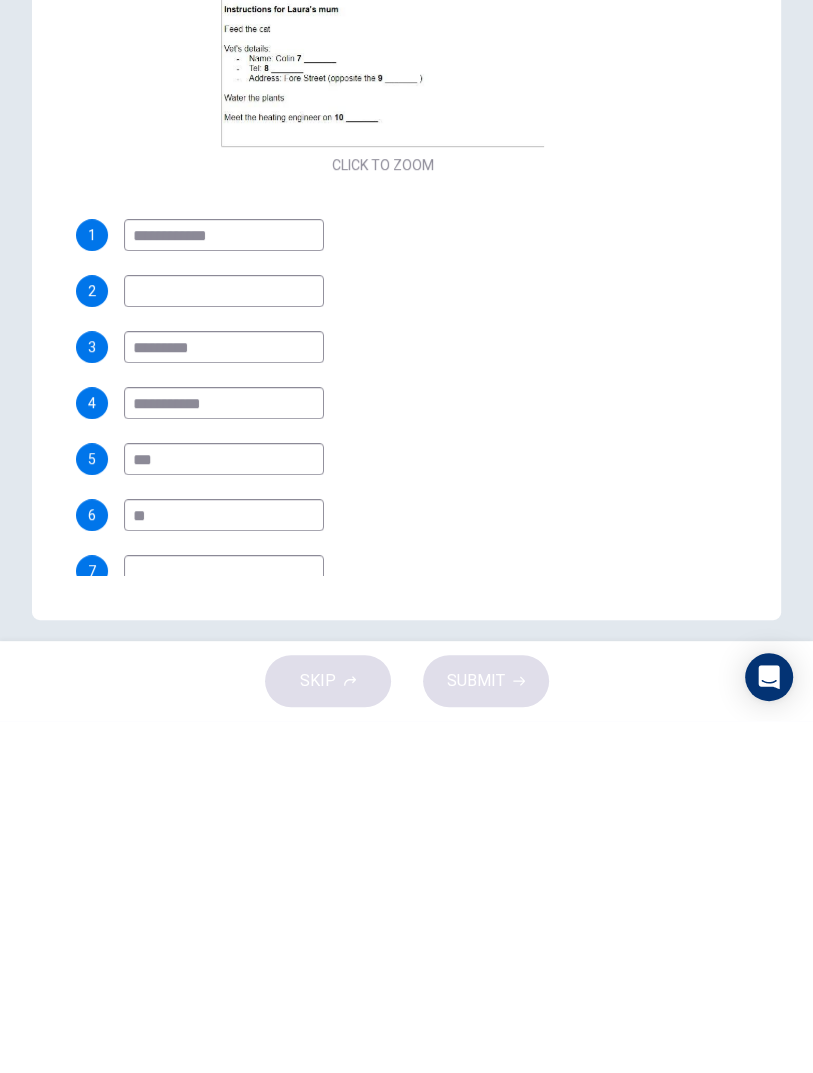 type on "*" 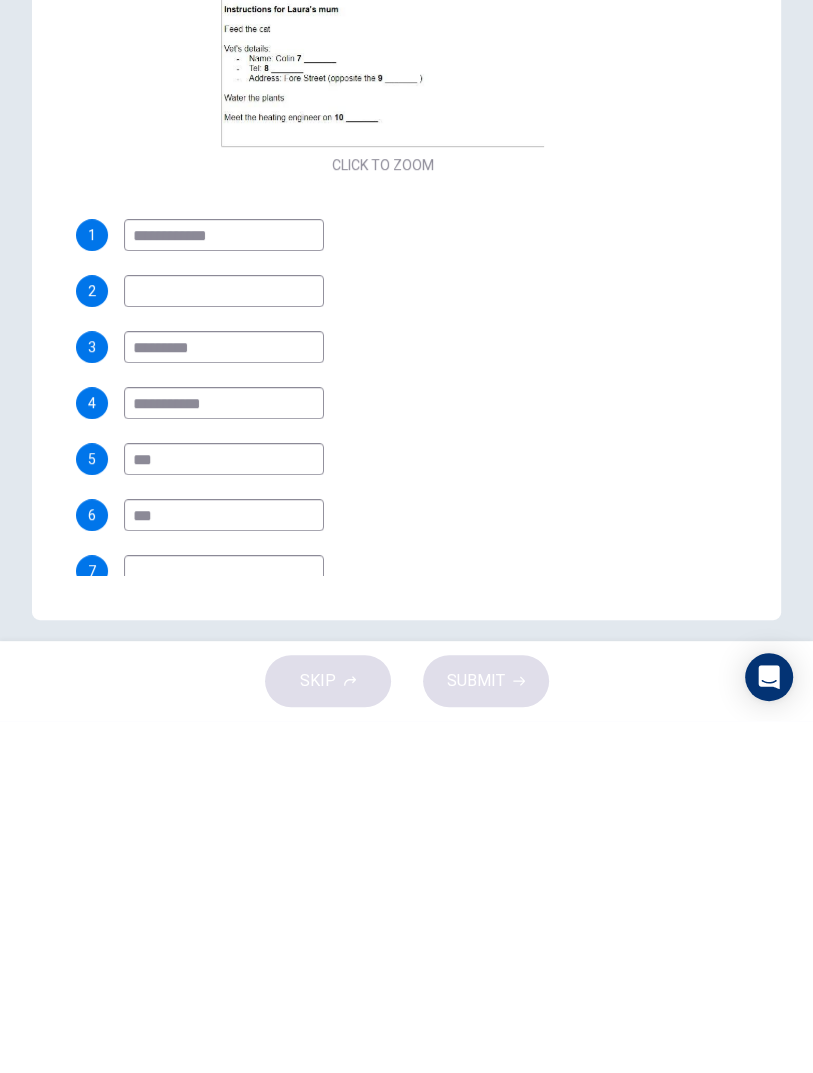 type on "****" 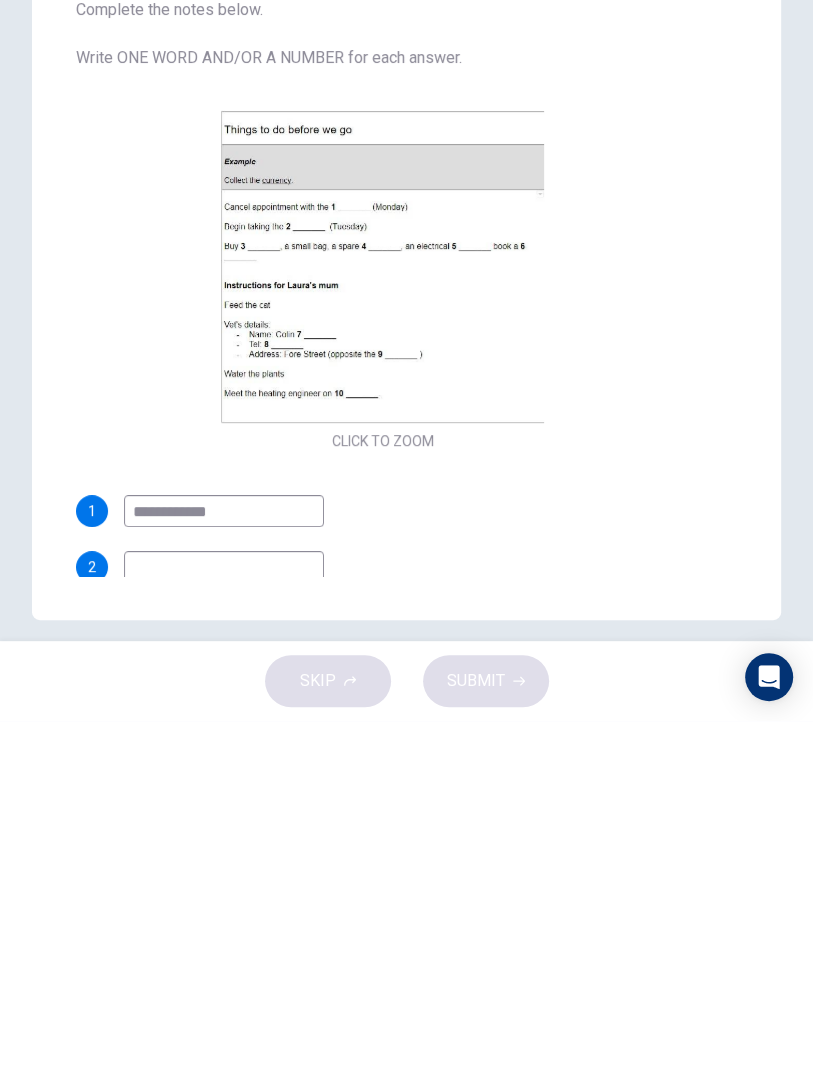 scroll, scrollTop: 0, scrollLeft: 0, axis: both 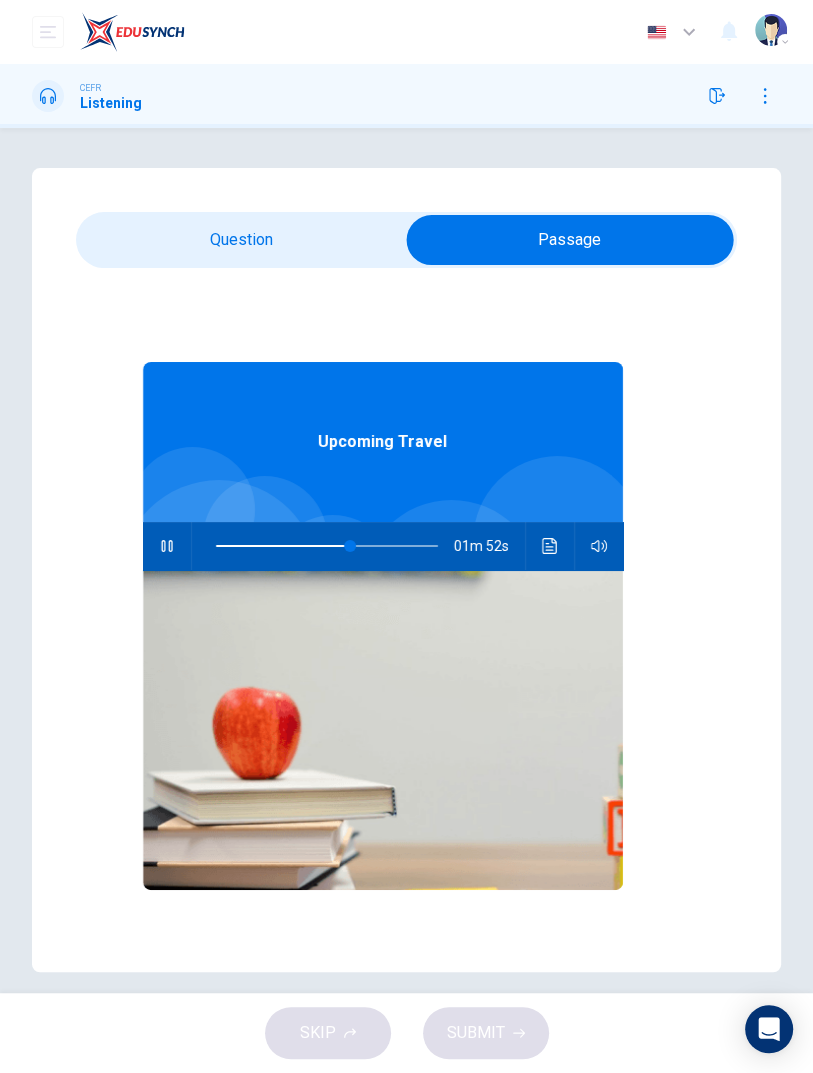 click at bounding box center [166, 546] 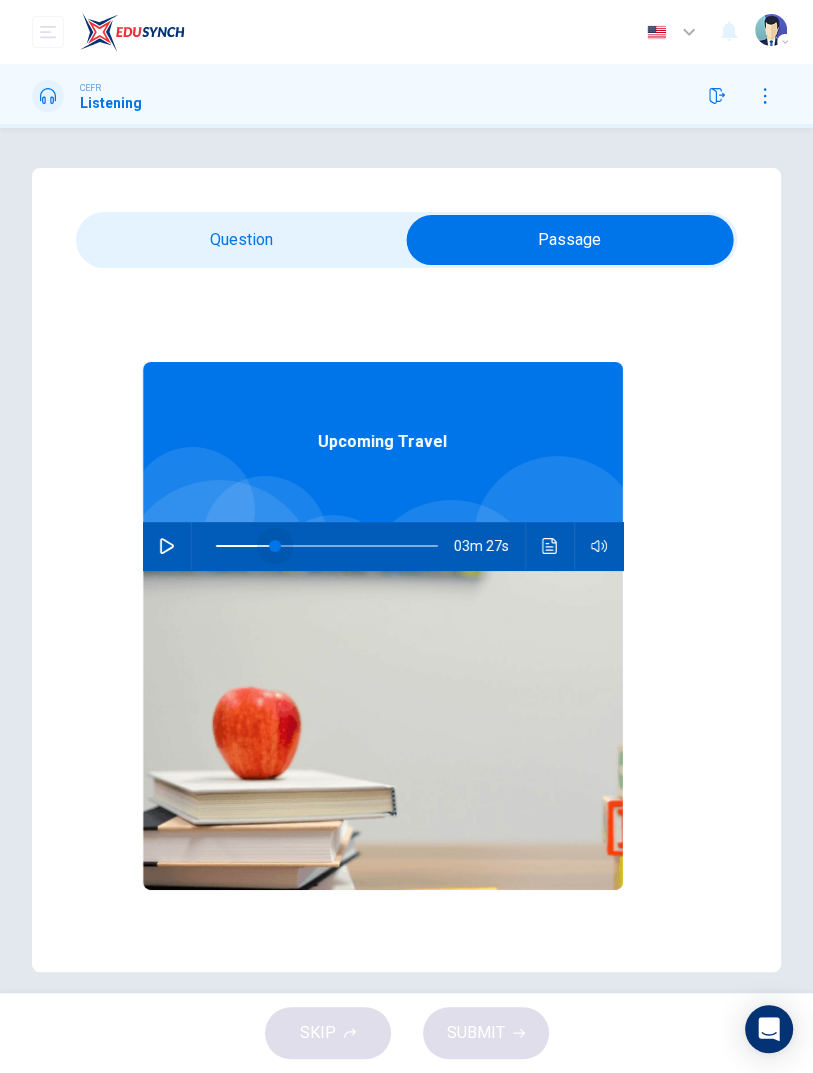 click at bounding box center [275, 546] 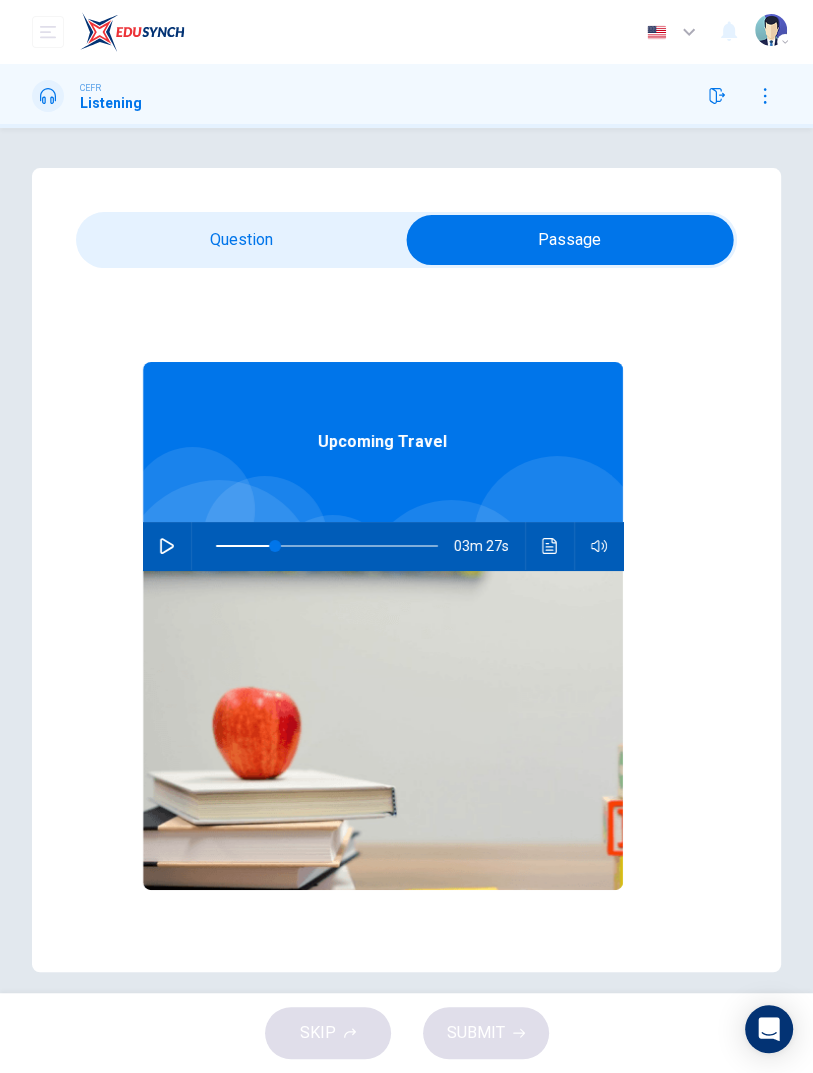click at bounding box center (167, 546) 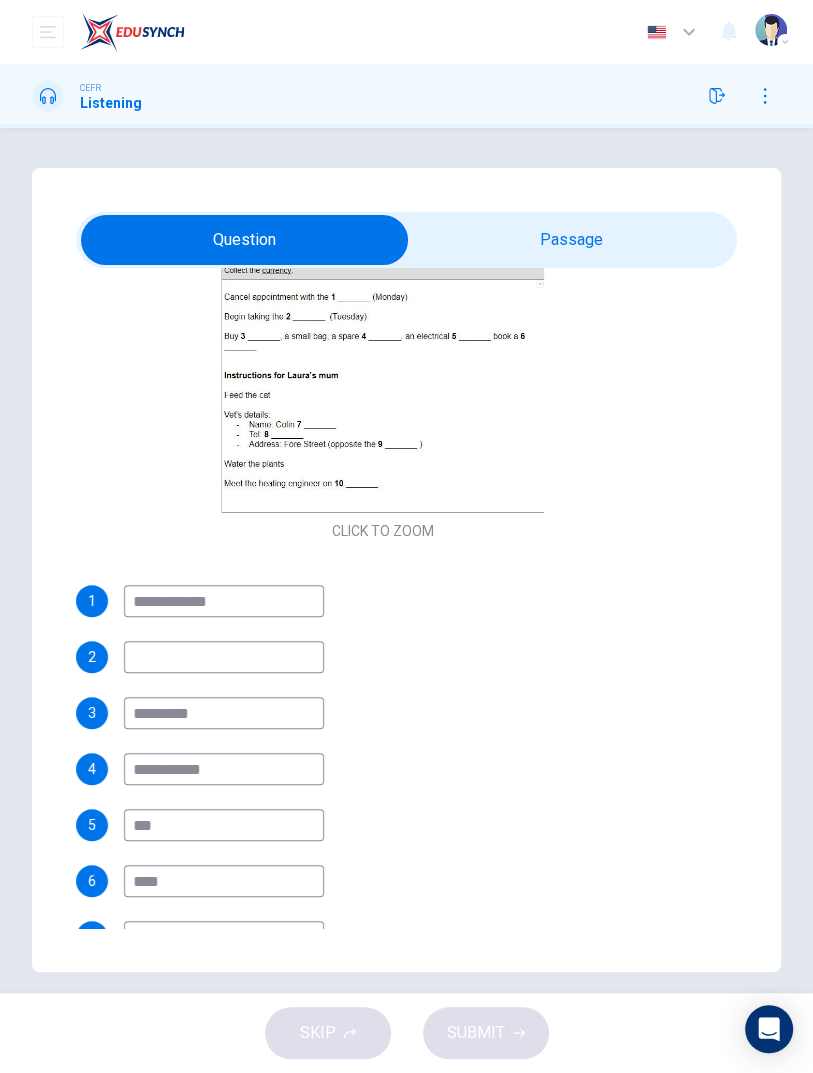scroll, scrollTop: 112, scrollLeft: 0, axis: vertical 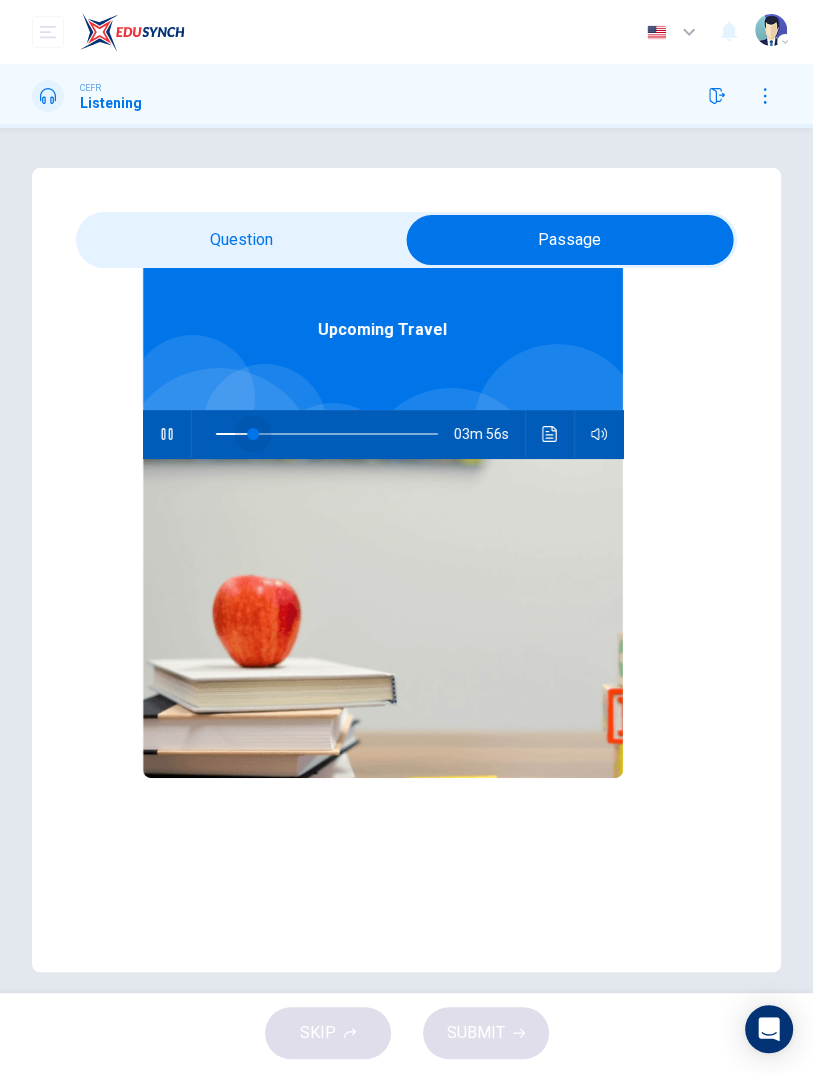 click at bounding box center (253, 434) 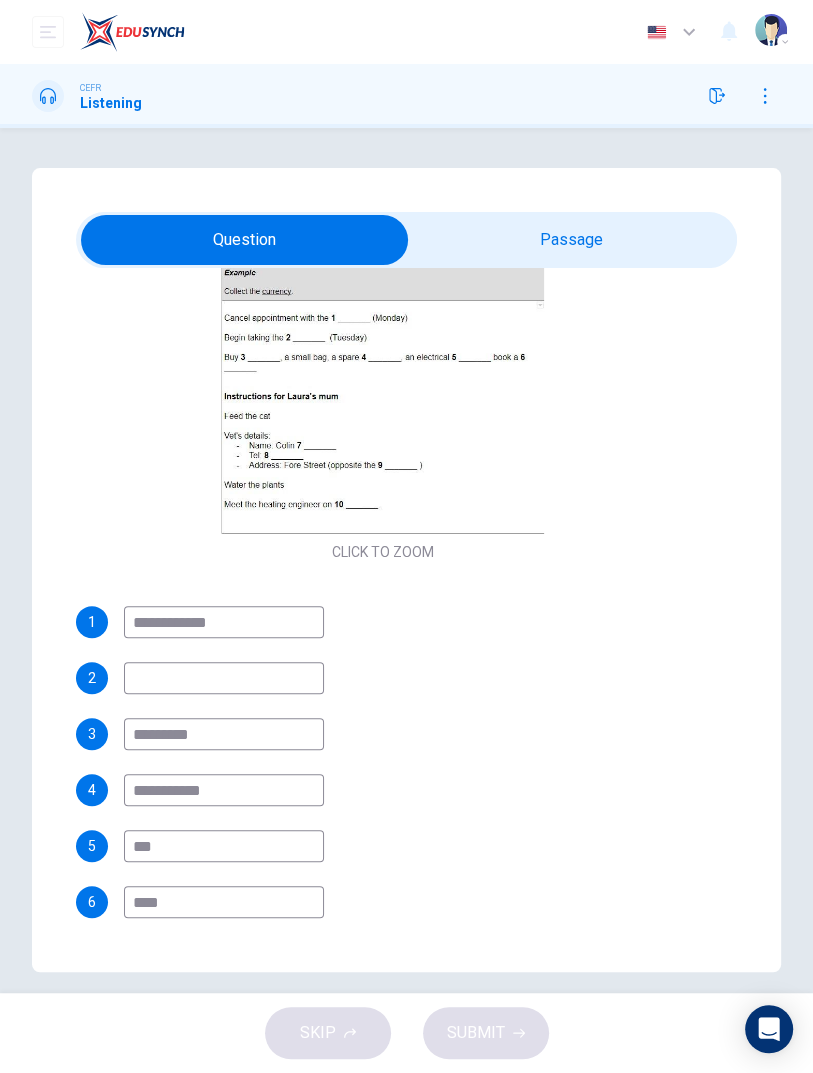 scroll, scrollTop: 320, scrollLeft: 0, axis: vertical 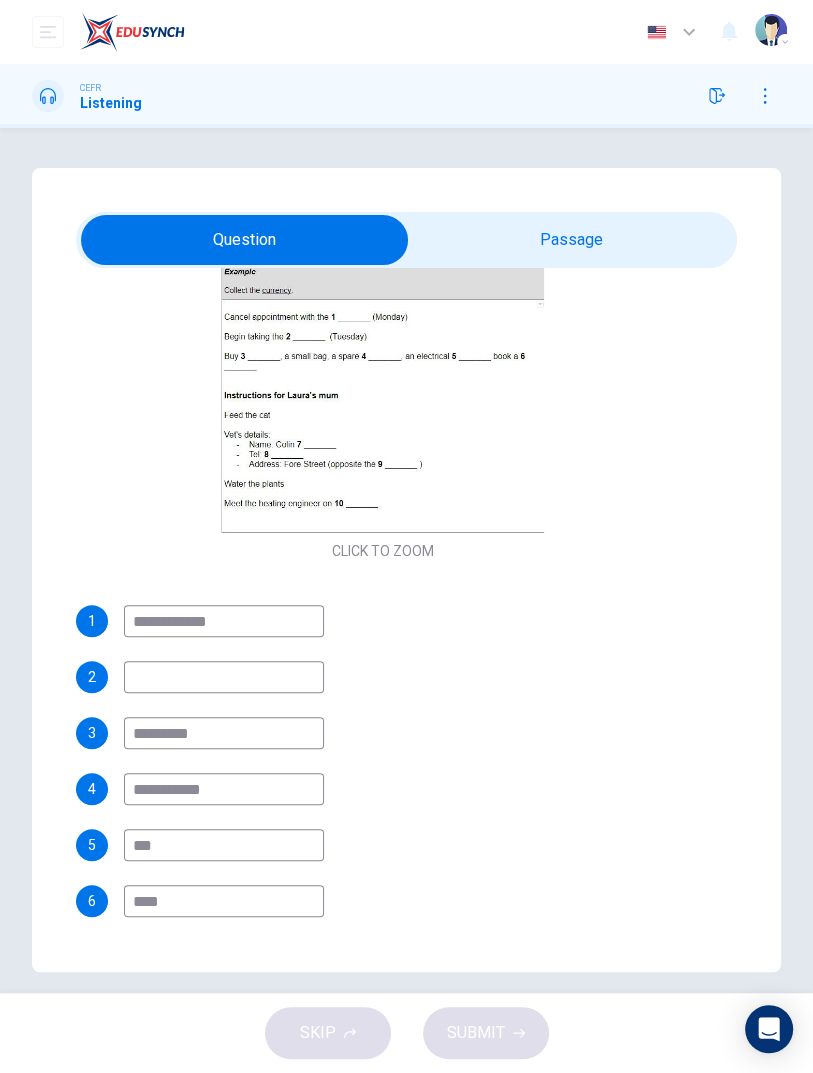 click at bounding box center [224, 621] 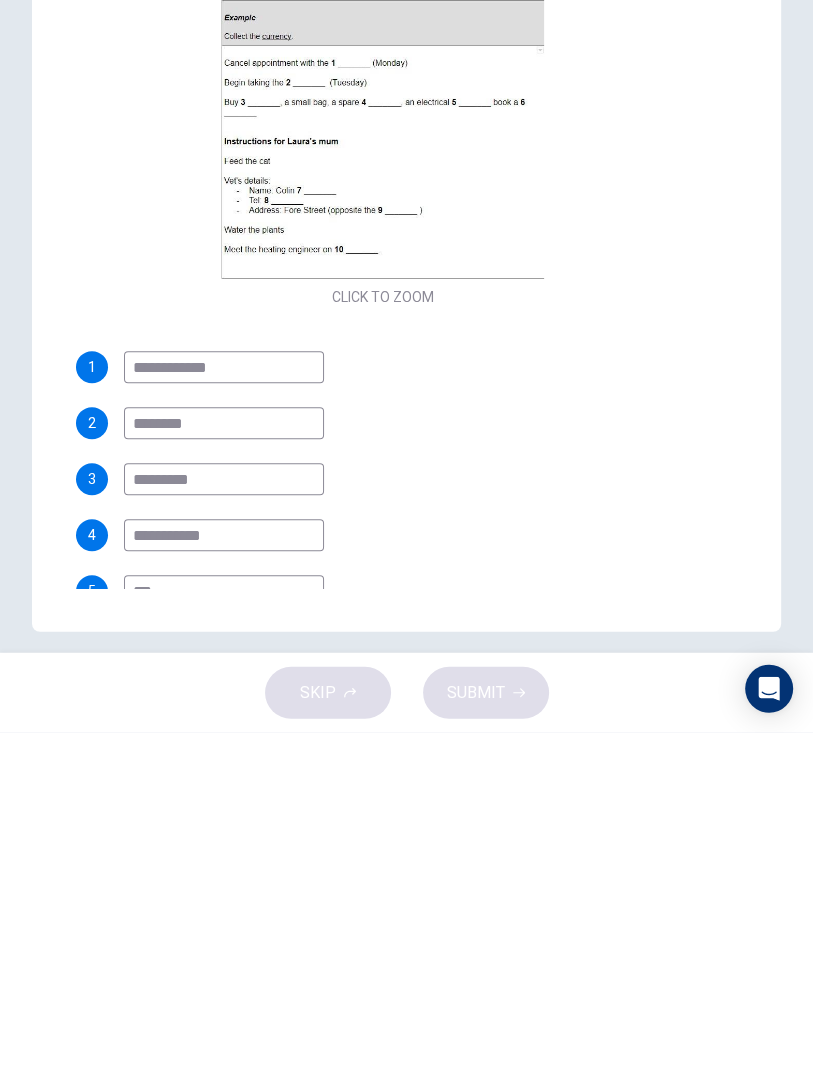 scroll, scrollTop: 228, scrollLeft: 0, axis: vertical 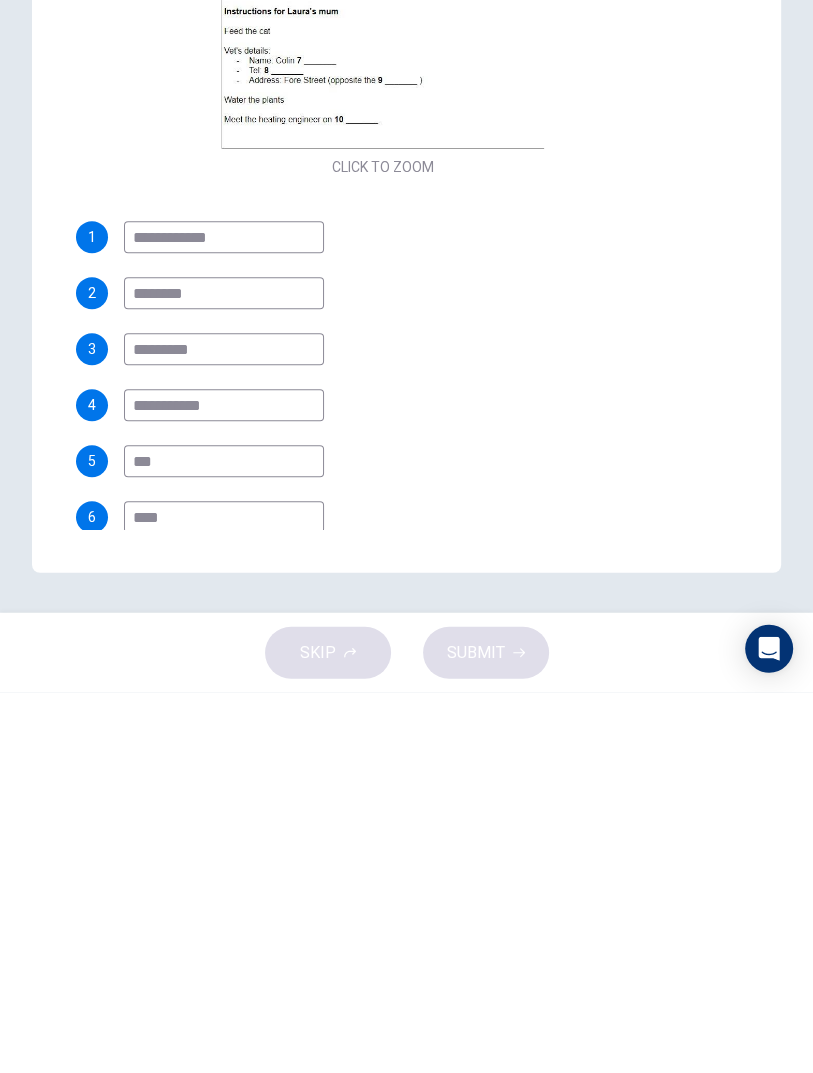 type on "*******" 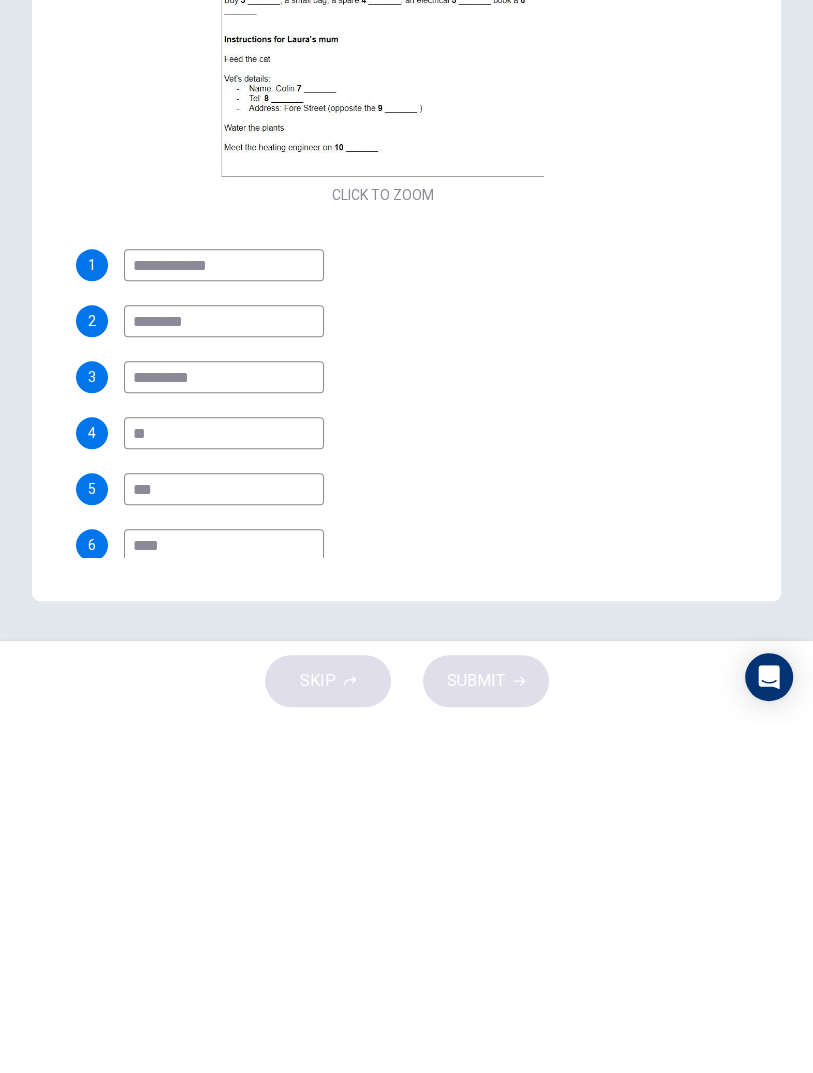 type on "*" 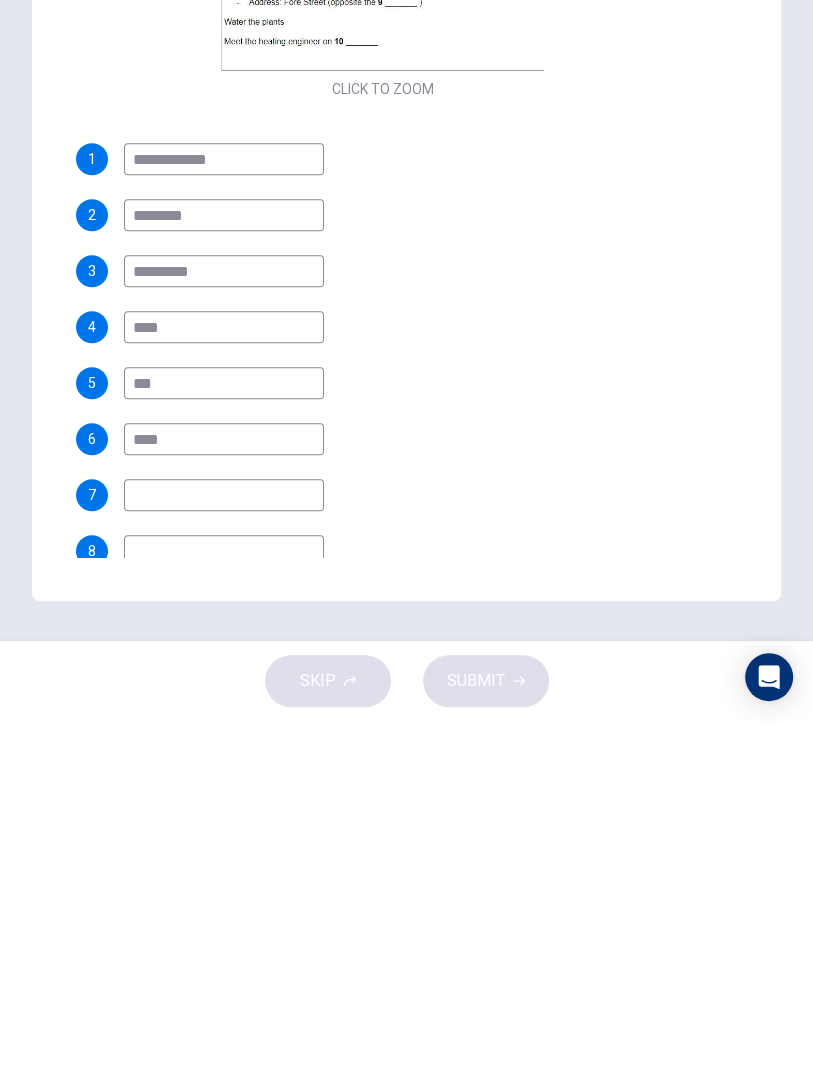 scroll, scrollTop: 416, scrollLeft: 0, axis: vertical 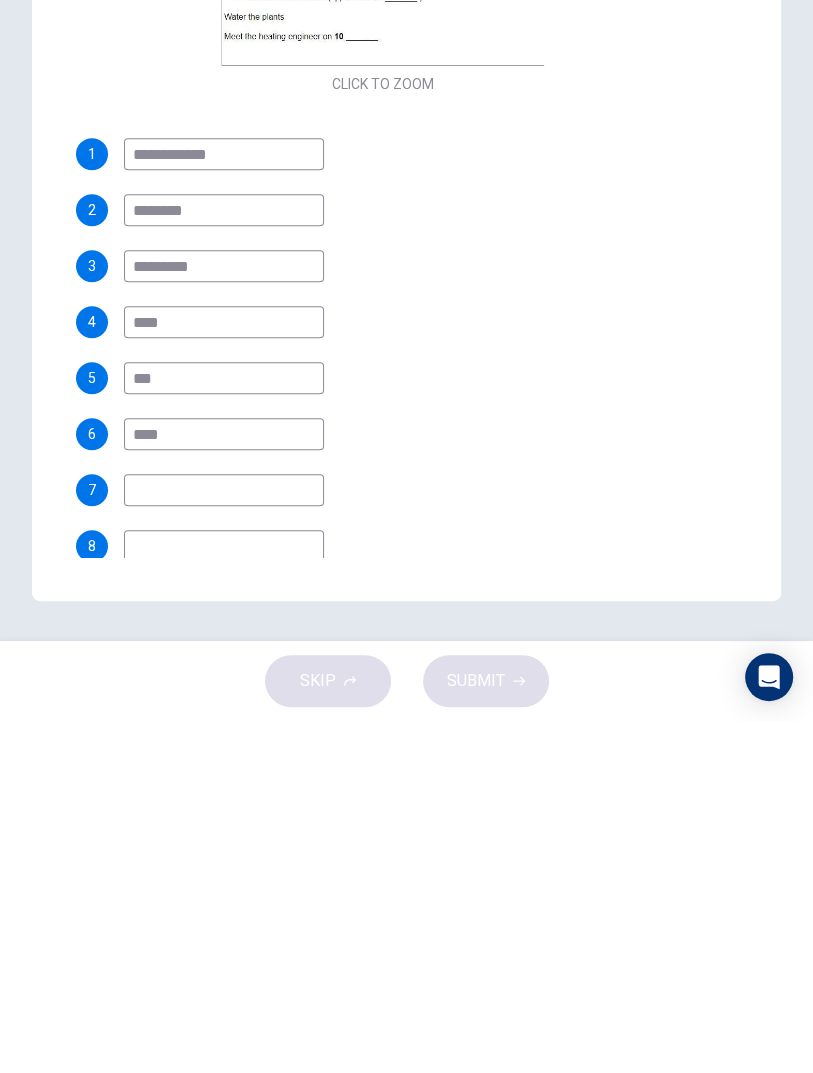 type on "****" 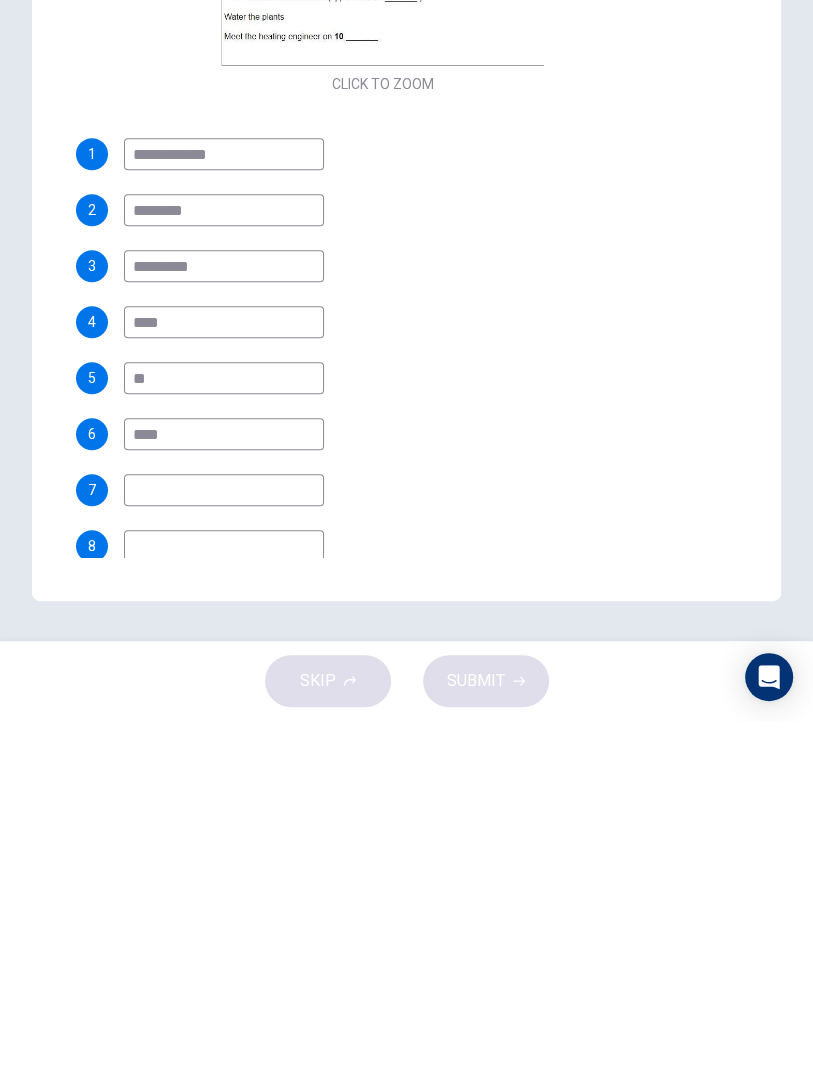 type on "*" 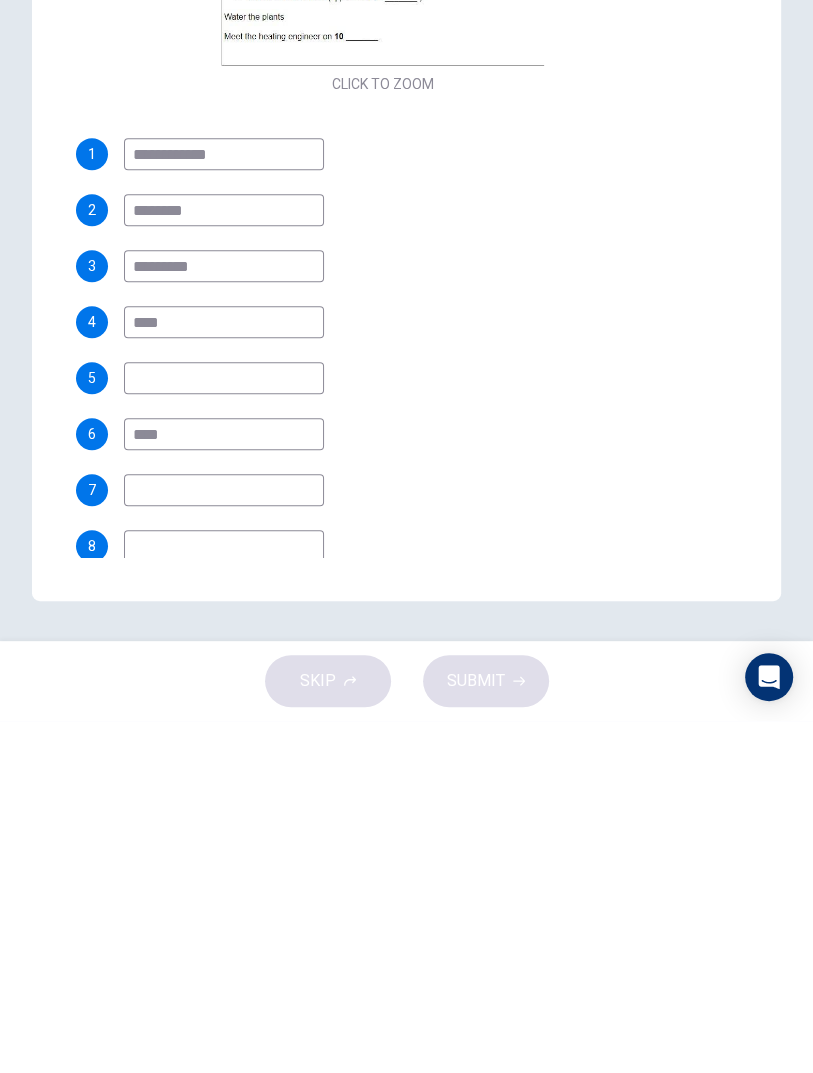 type 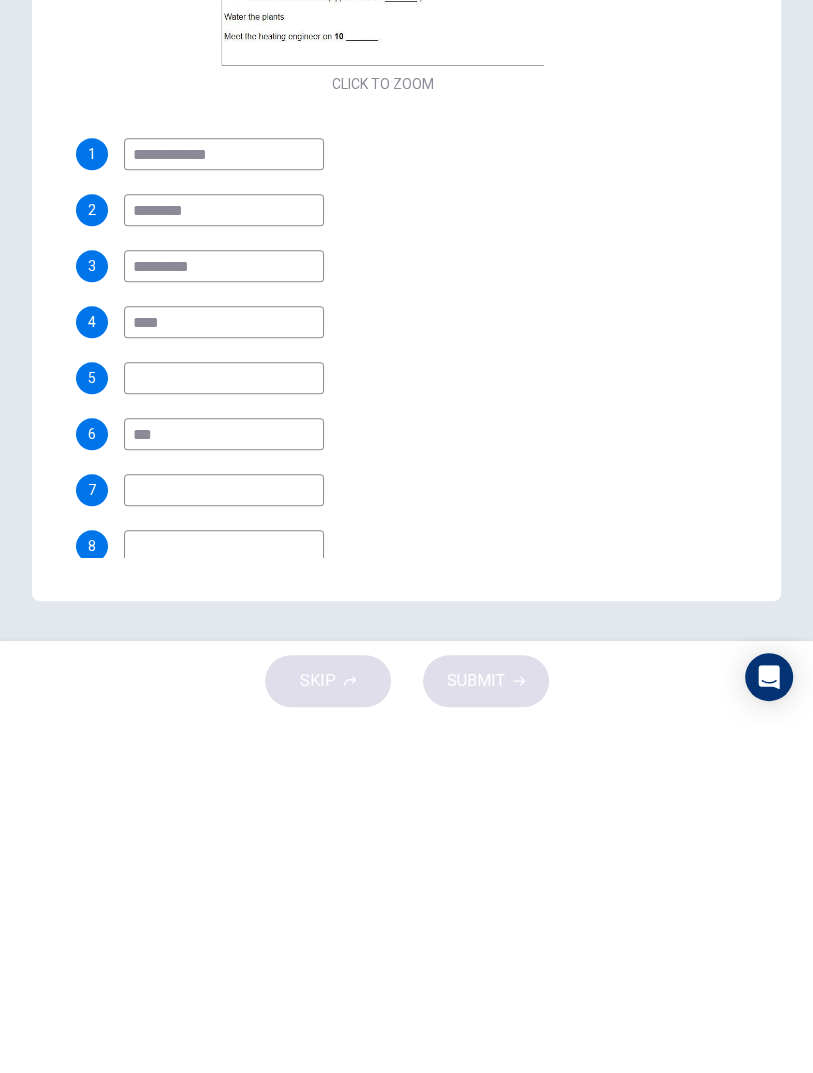 type on "****" 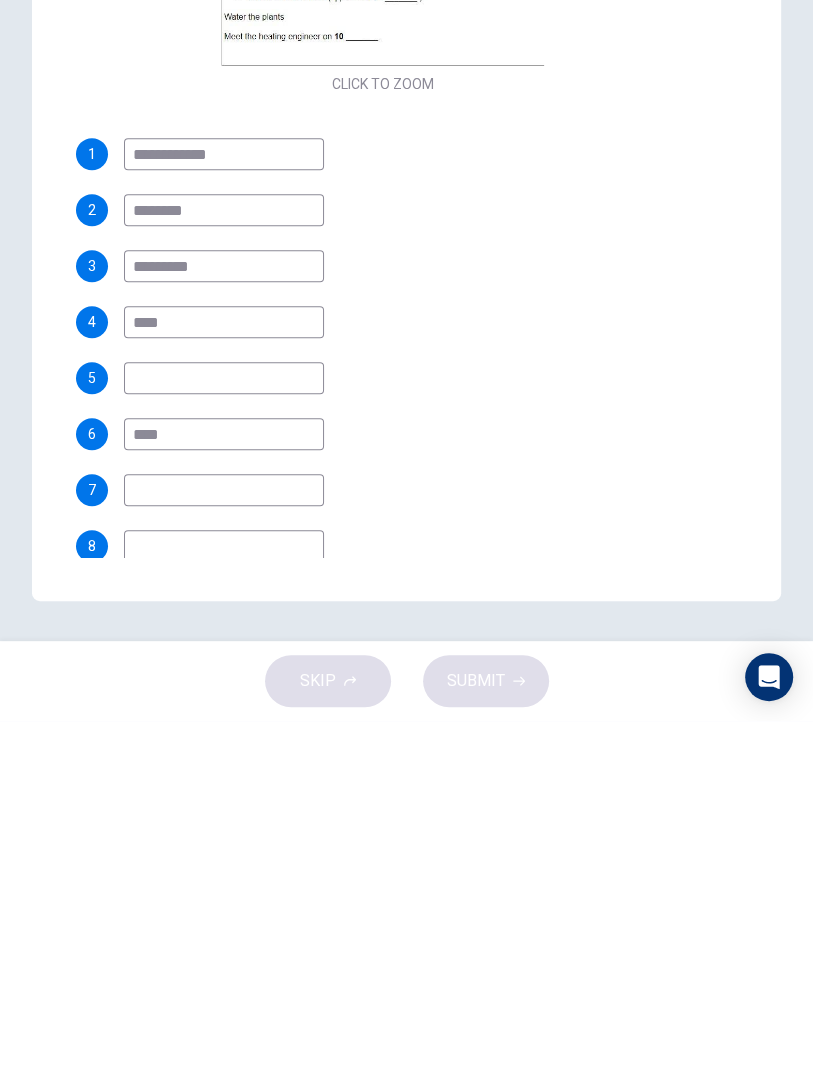 click at bounding box center (224, 506) 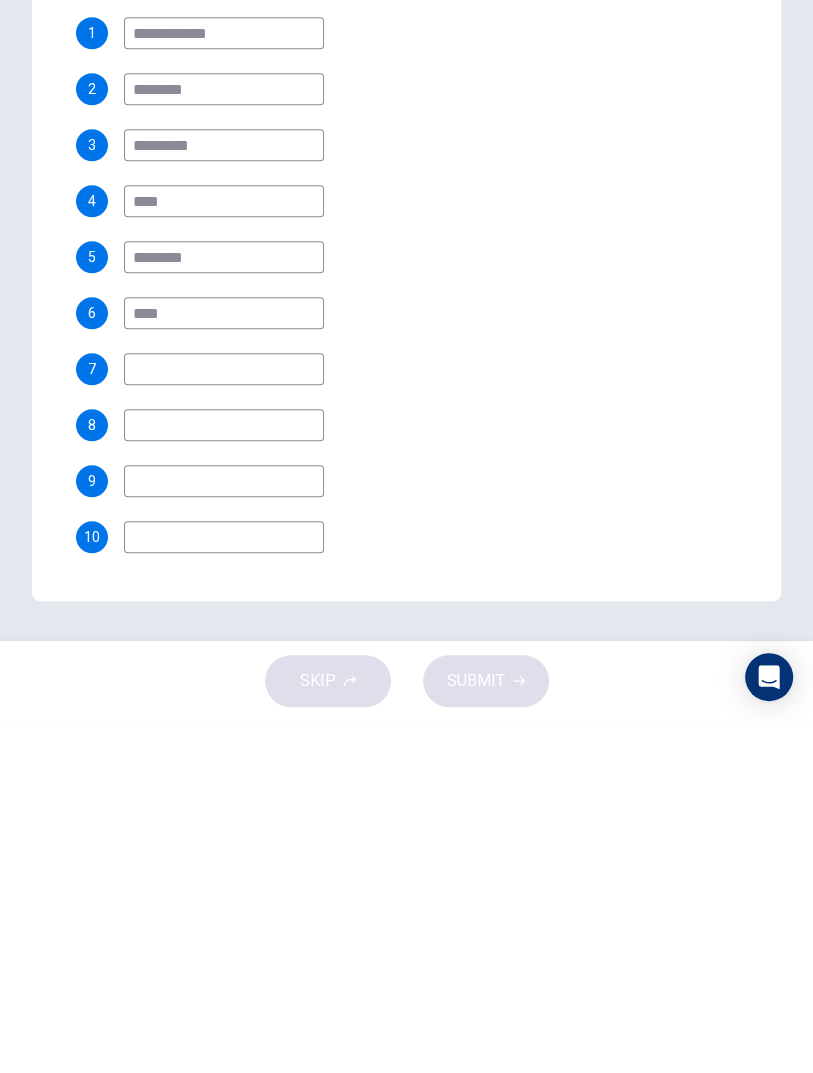 scroll, scrollTop: 539, scrollLeft: 0, axis: vertical 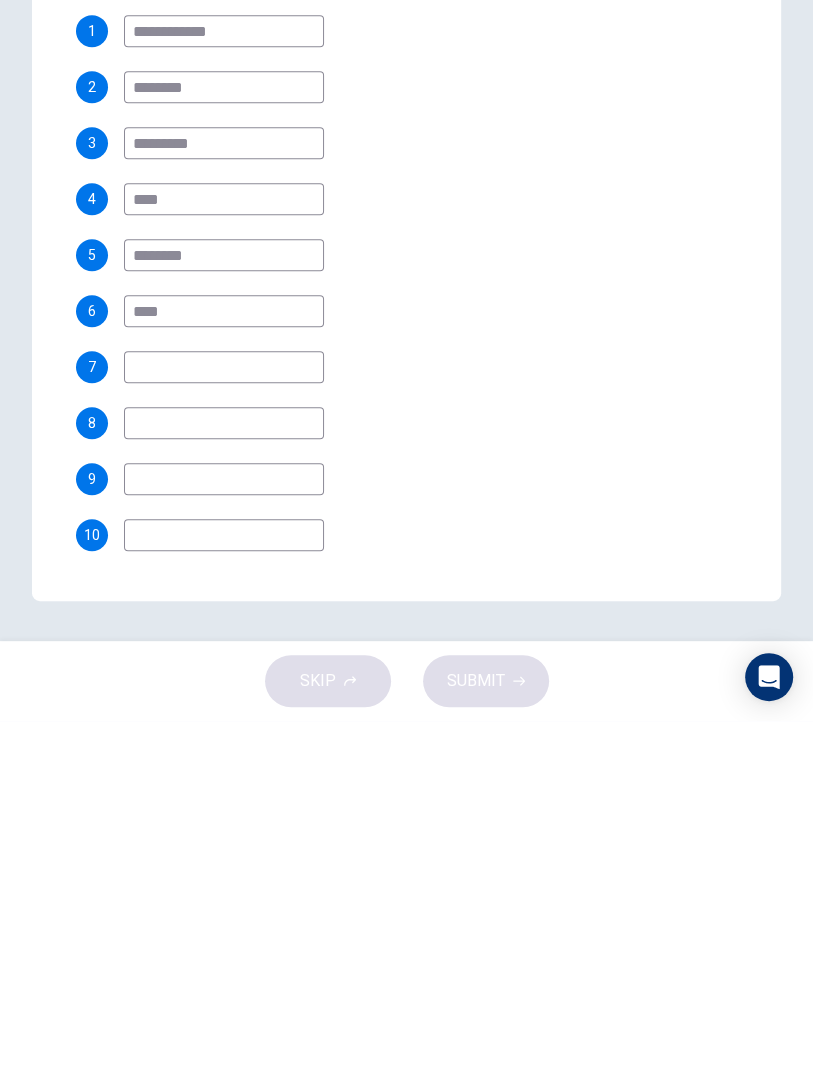 type on "*******" 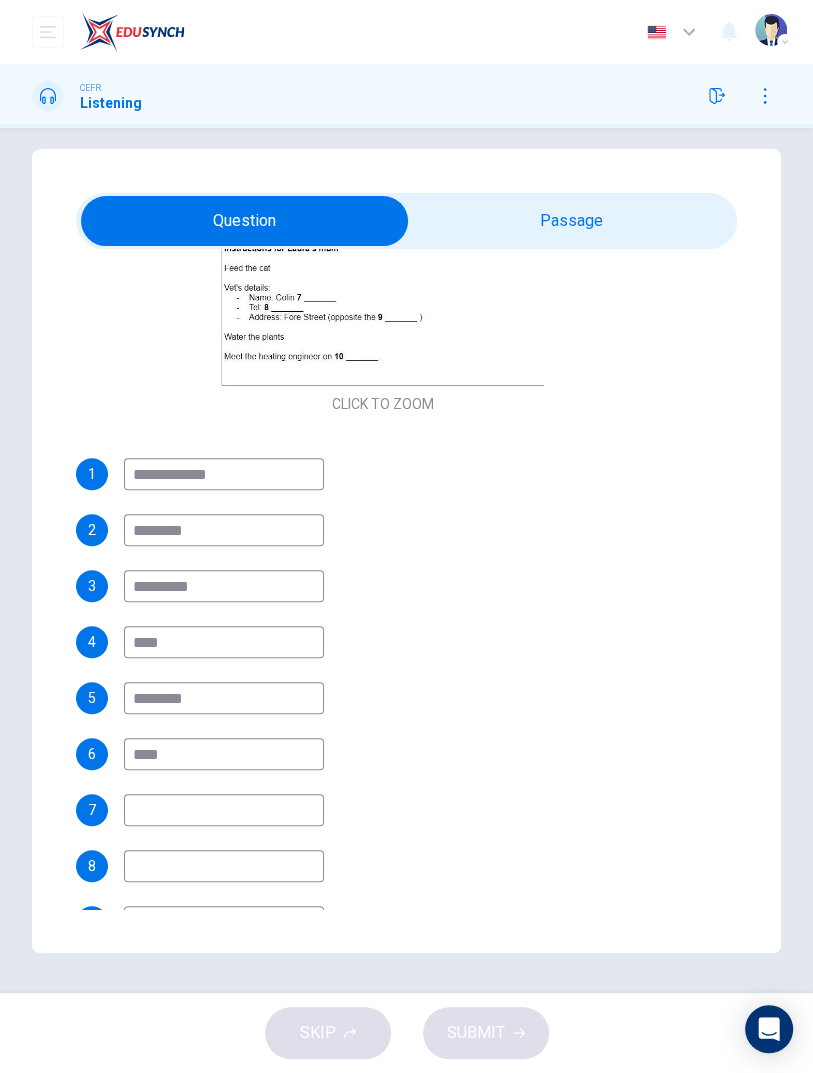 scroll, scrollTop: 470, scrollLeft: 0, axis: vertical 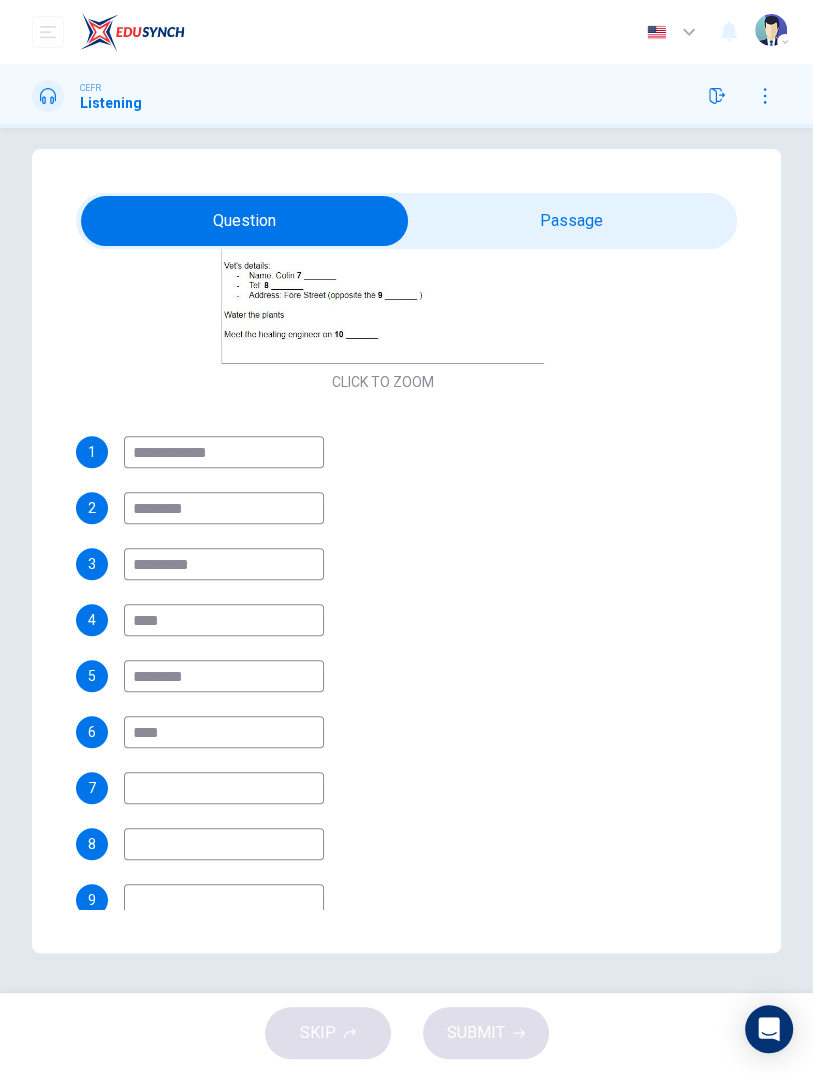 click at bounding box center (224, 452) 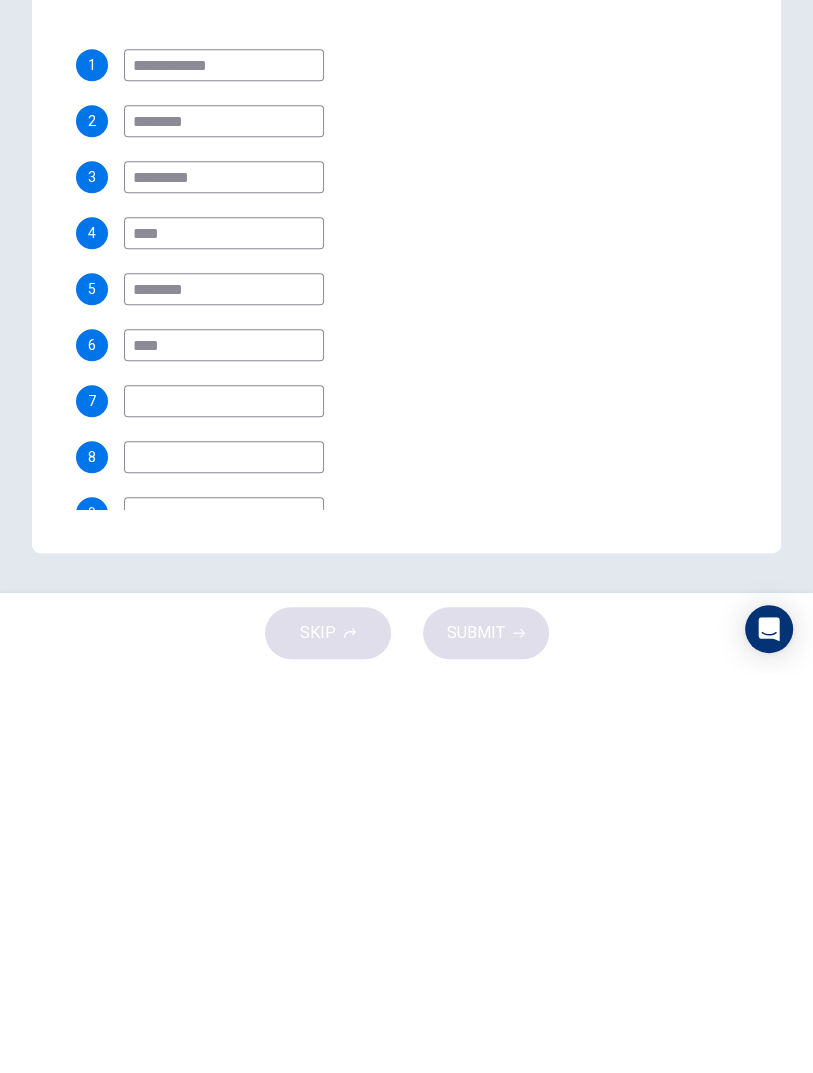 scroll, scrollTop: 476, scrollLeft: 0, axis: vertical 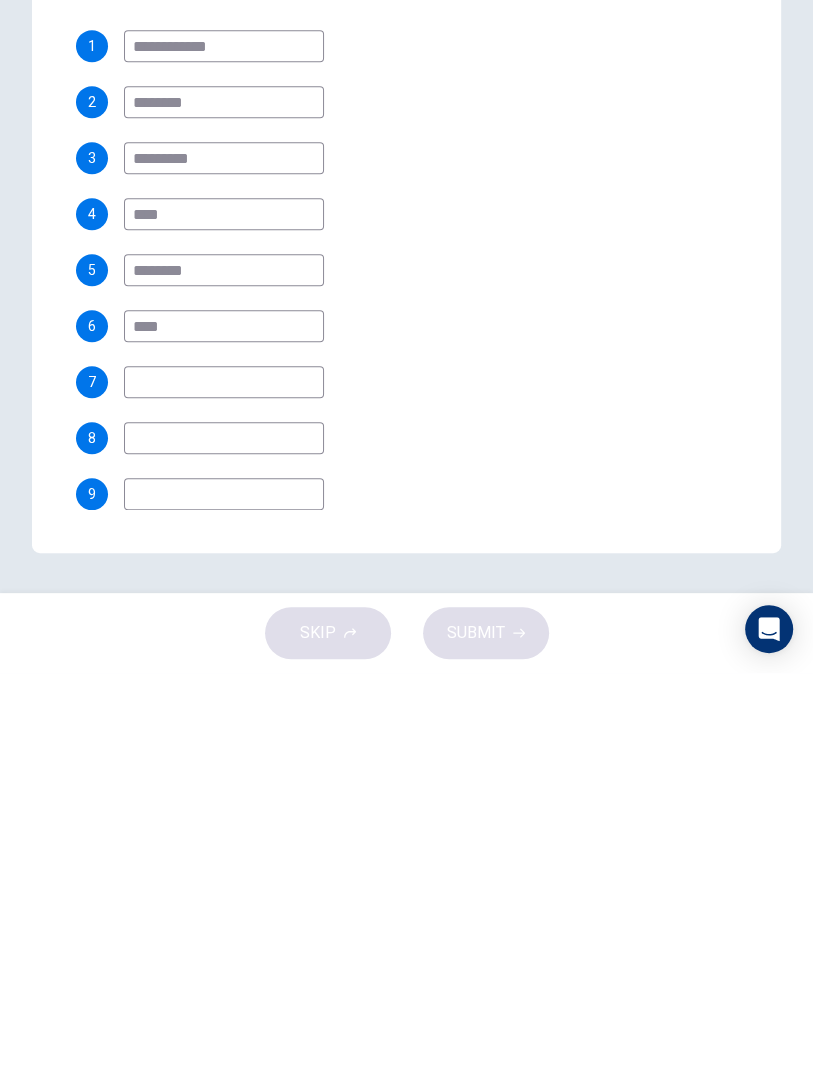 click at bounding box center [224, 446] 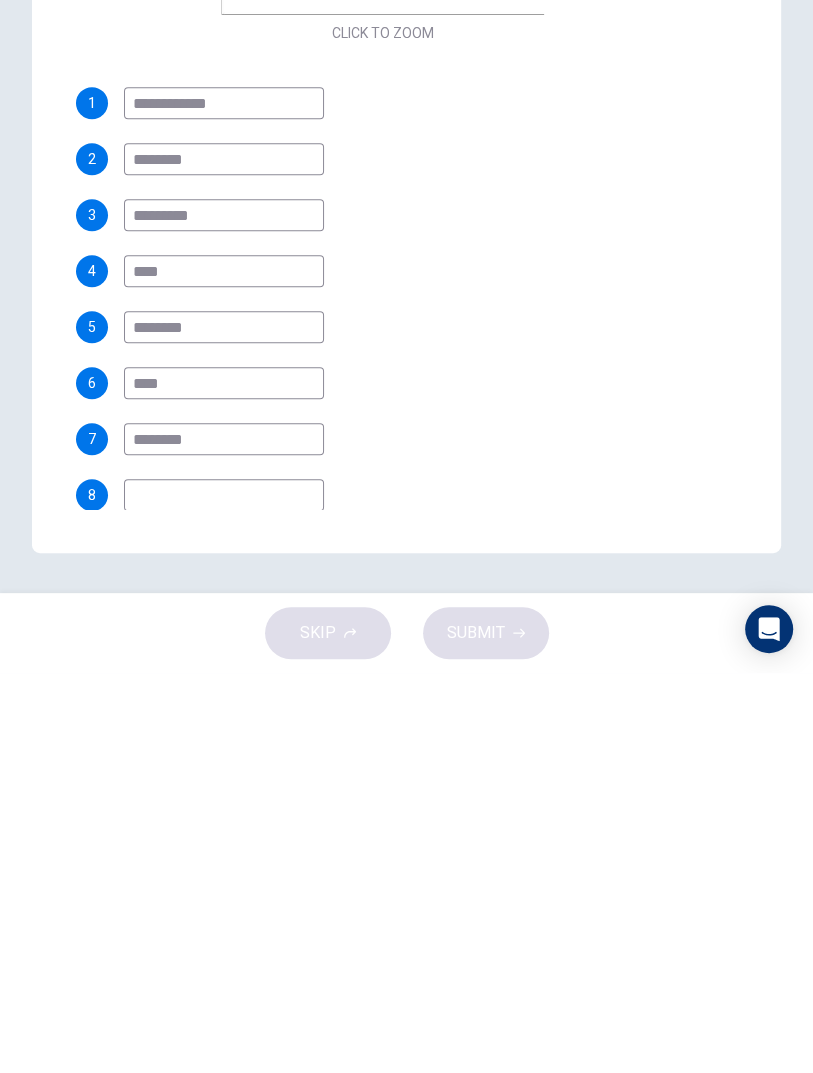 scroll, scrollTop: 453, scrollLeft: 0, axis: vertical 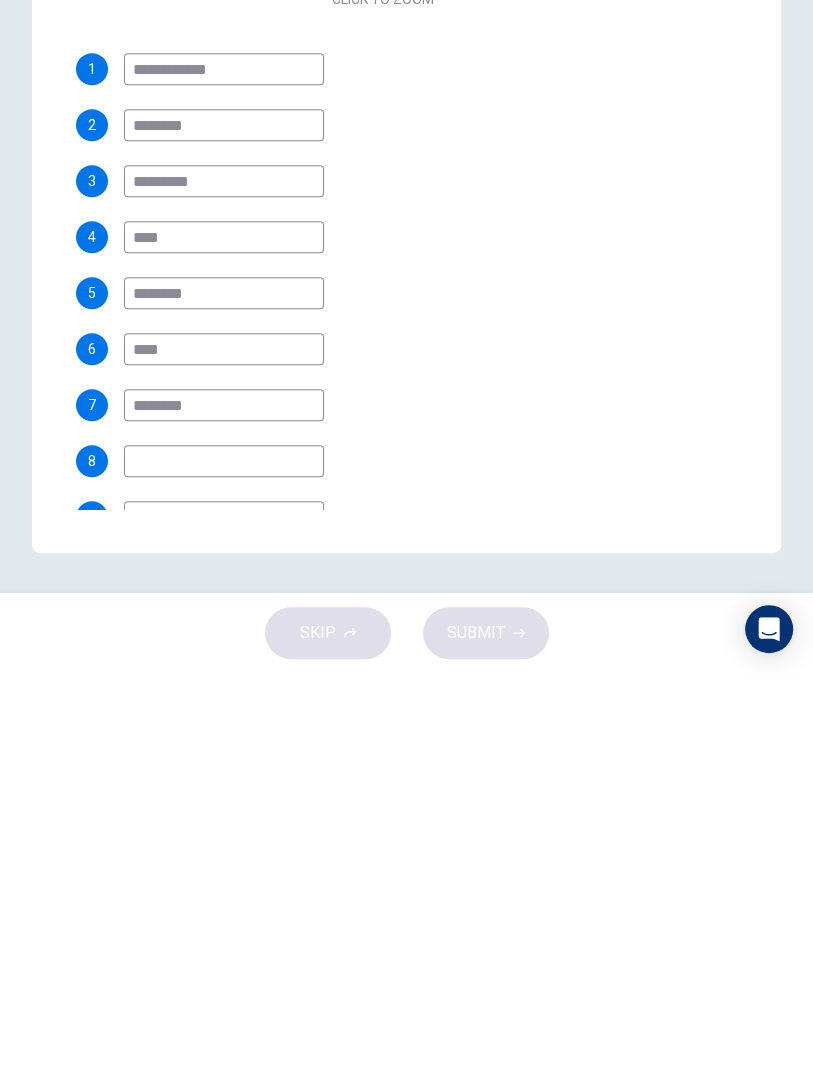 type on "********" 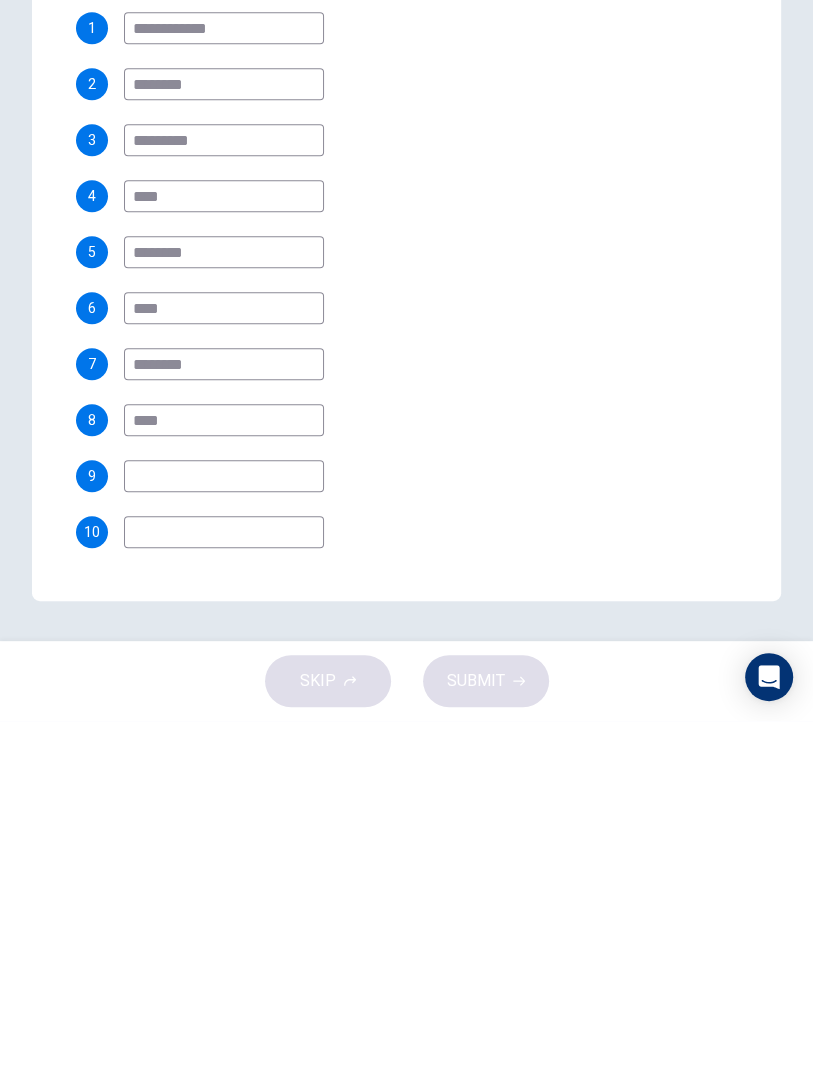scroll, scrollTop: 542, scrollLeft: 0, axis: vertical 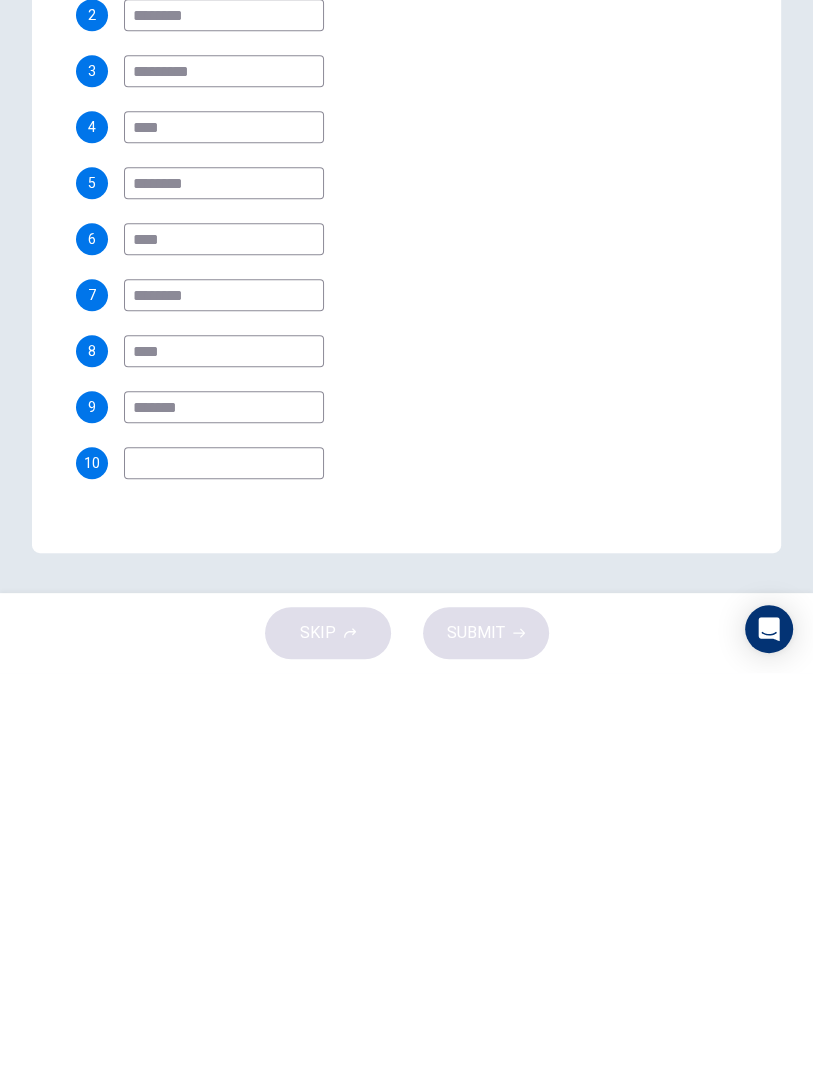 type on "******" 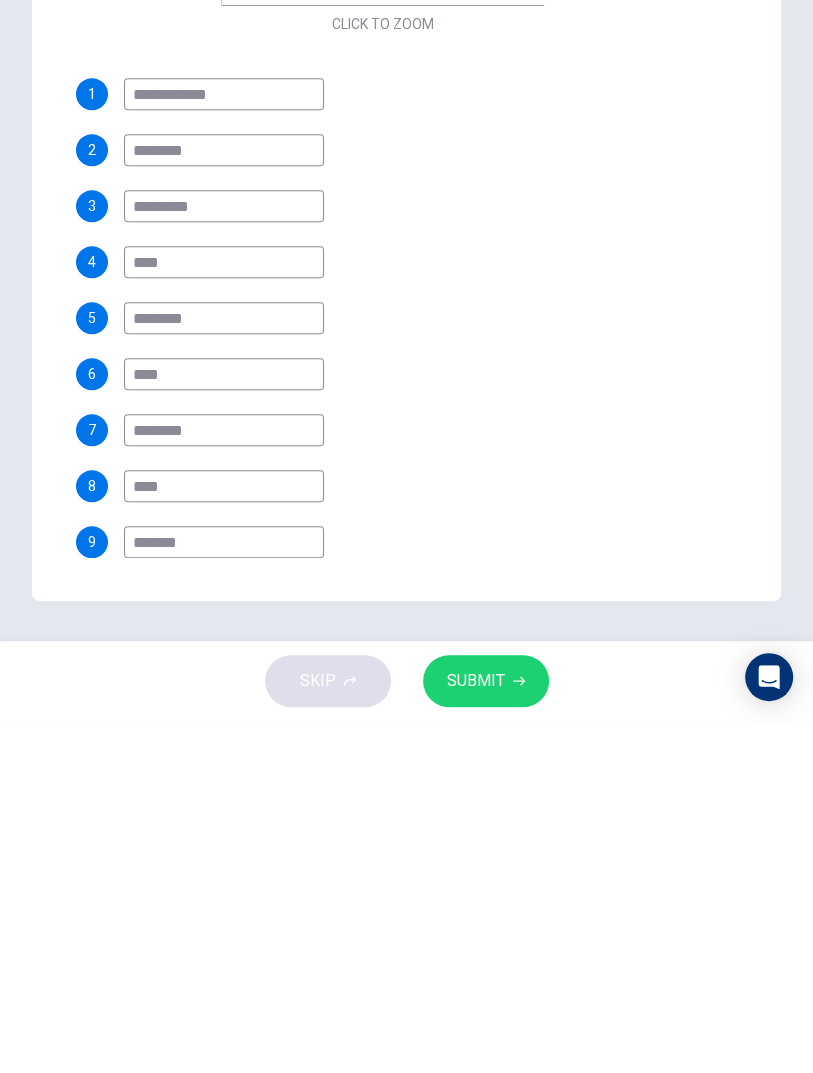 scroll, scrollTop: 494, scrollLeft: 0, axis: vertical 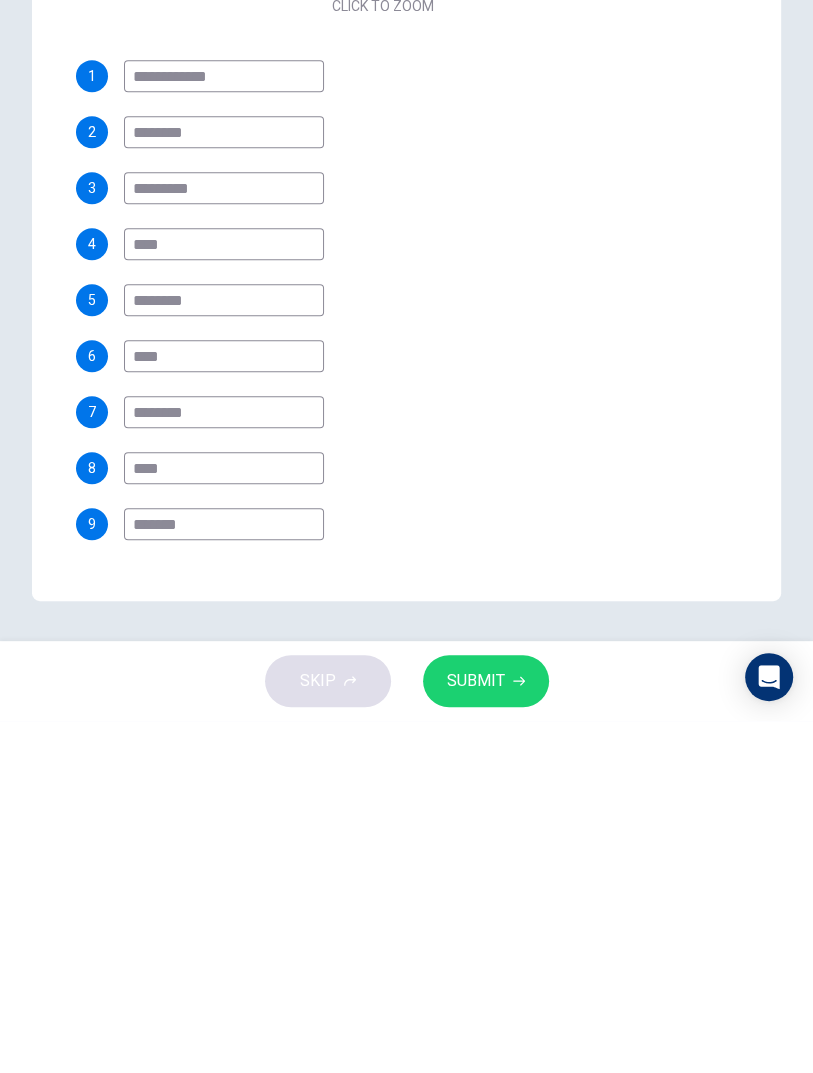 type on "****" 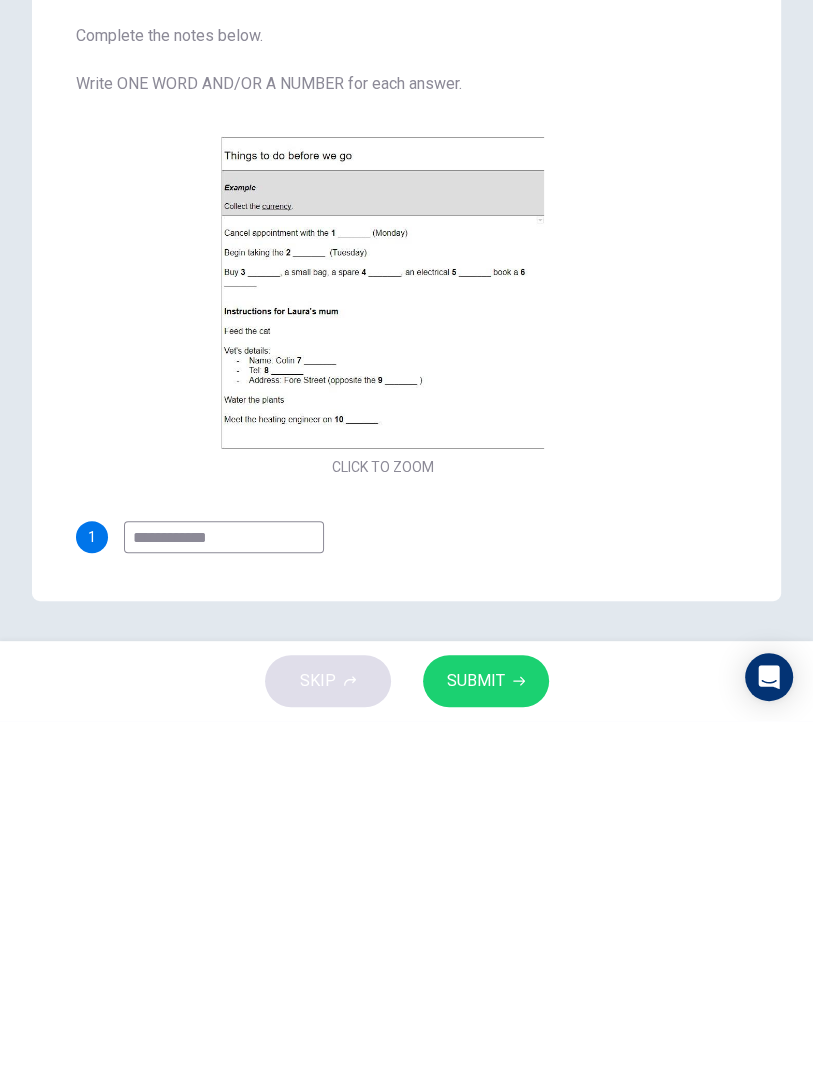 scroll, scrollTop: 0, scrollLeft: 0, axis: both 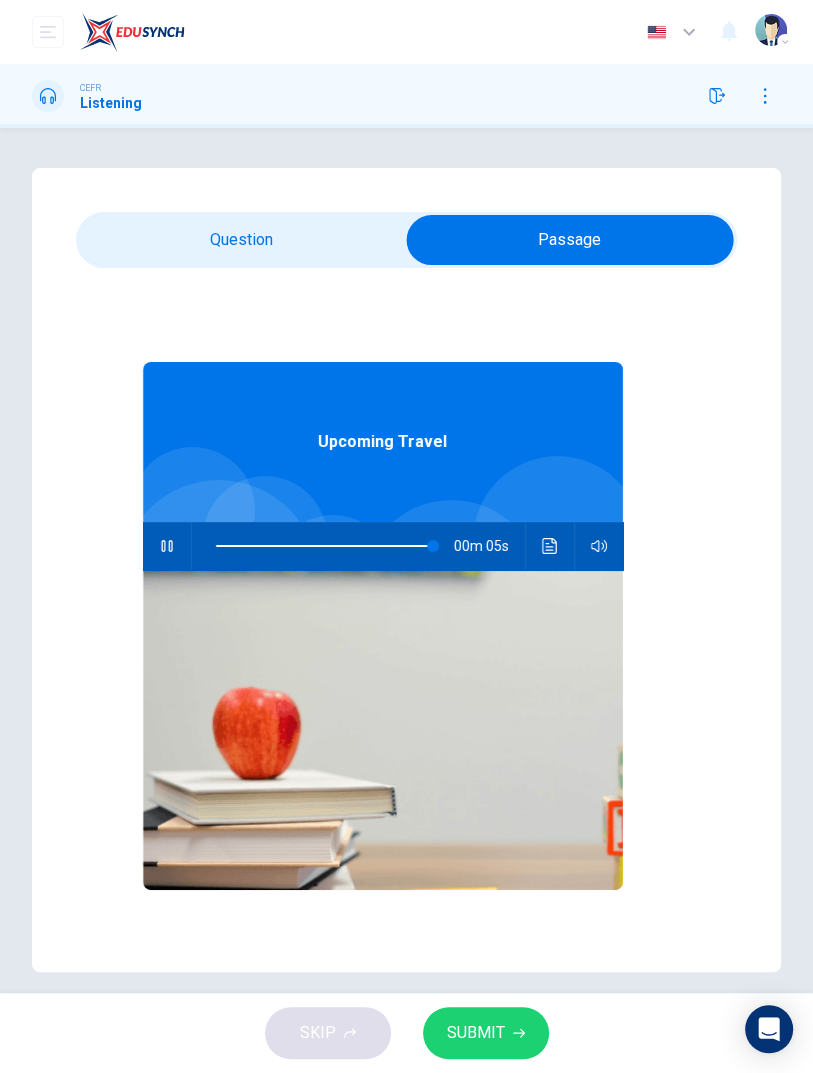 click at bounding box center (433, 546) 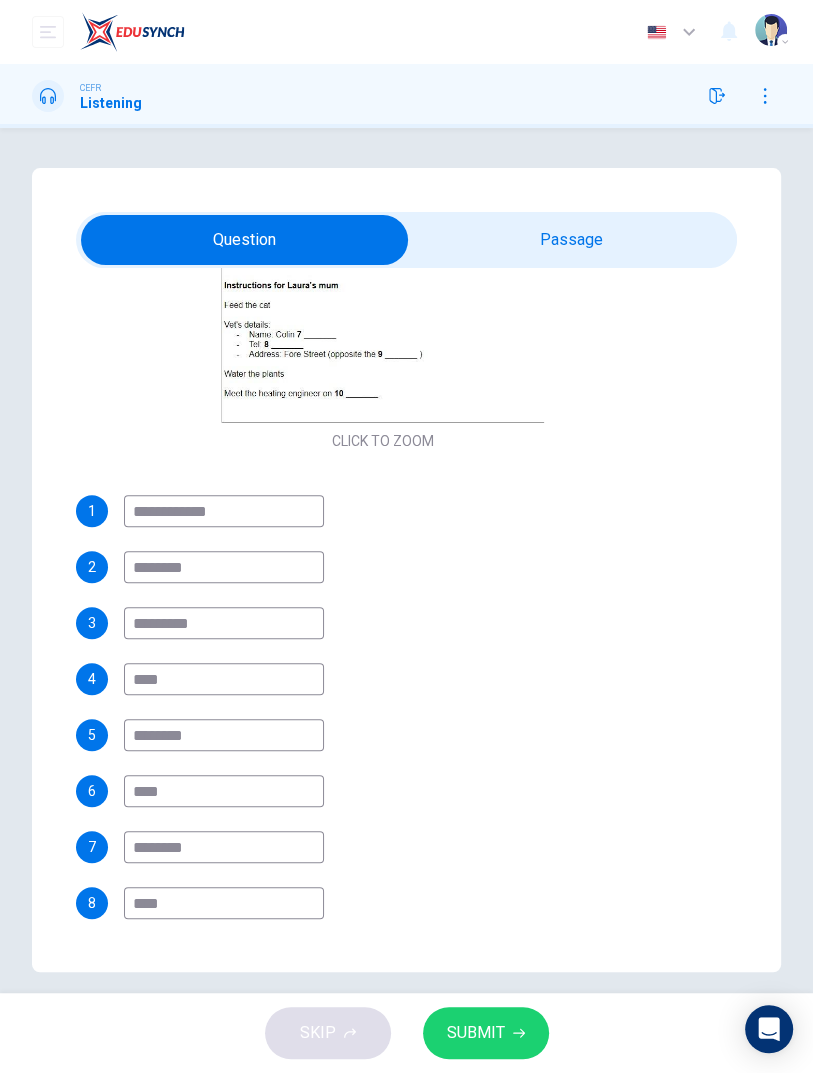 scroll, scrollTop: 112, scrollLeft: 0, axis: vertical 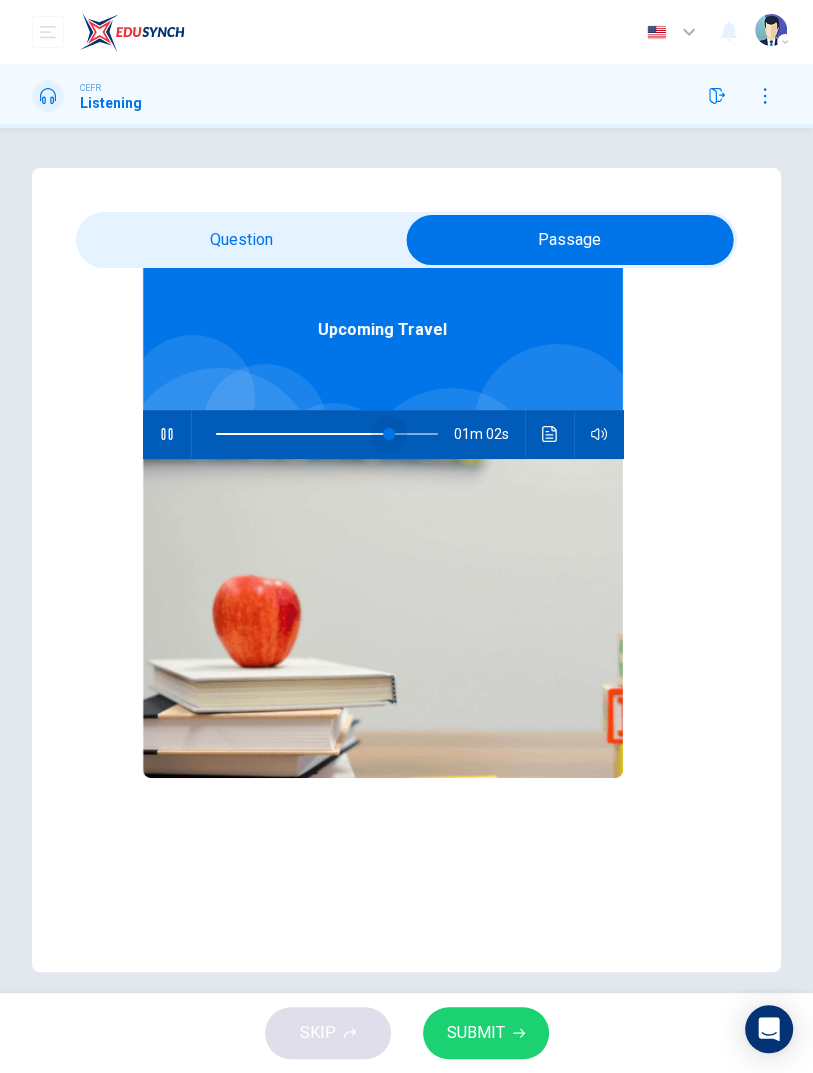 click at bounding box center [389, 434] 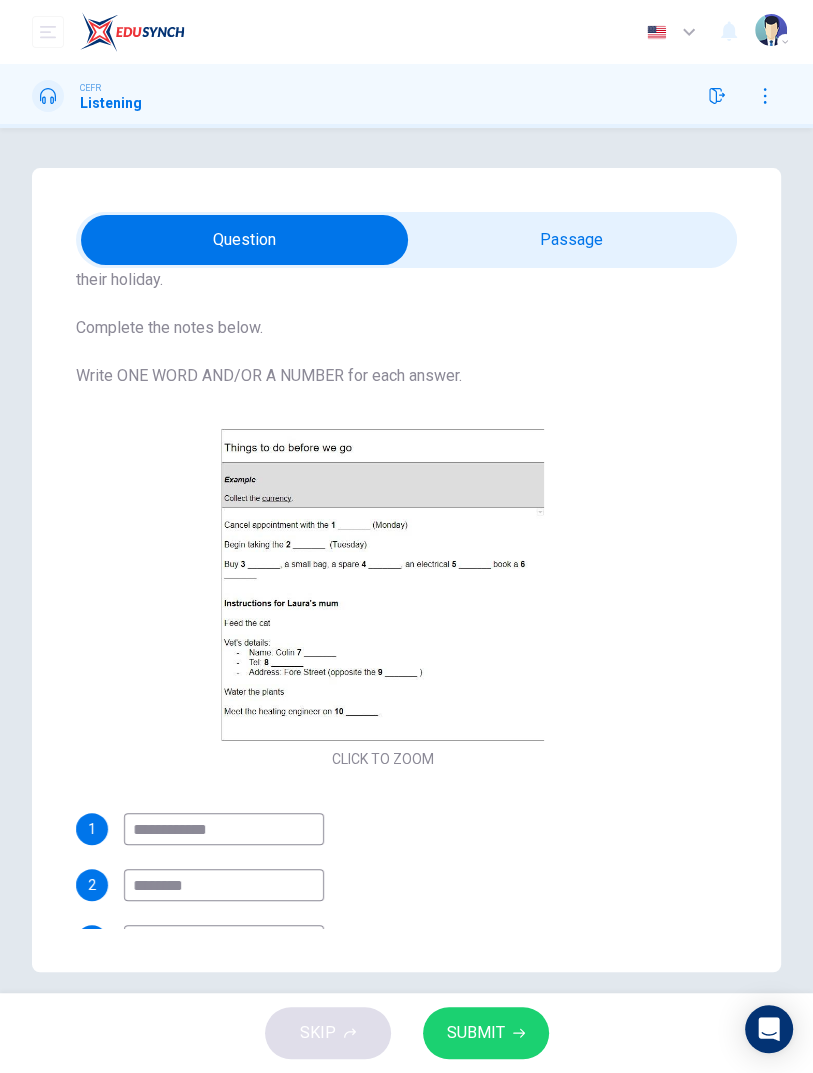 click at bounding box center [406, 240] 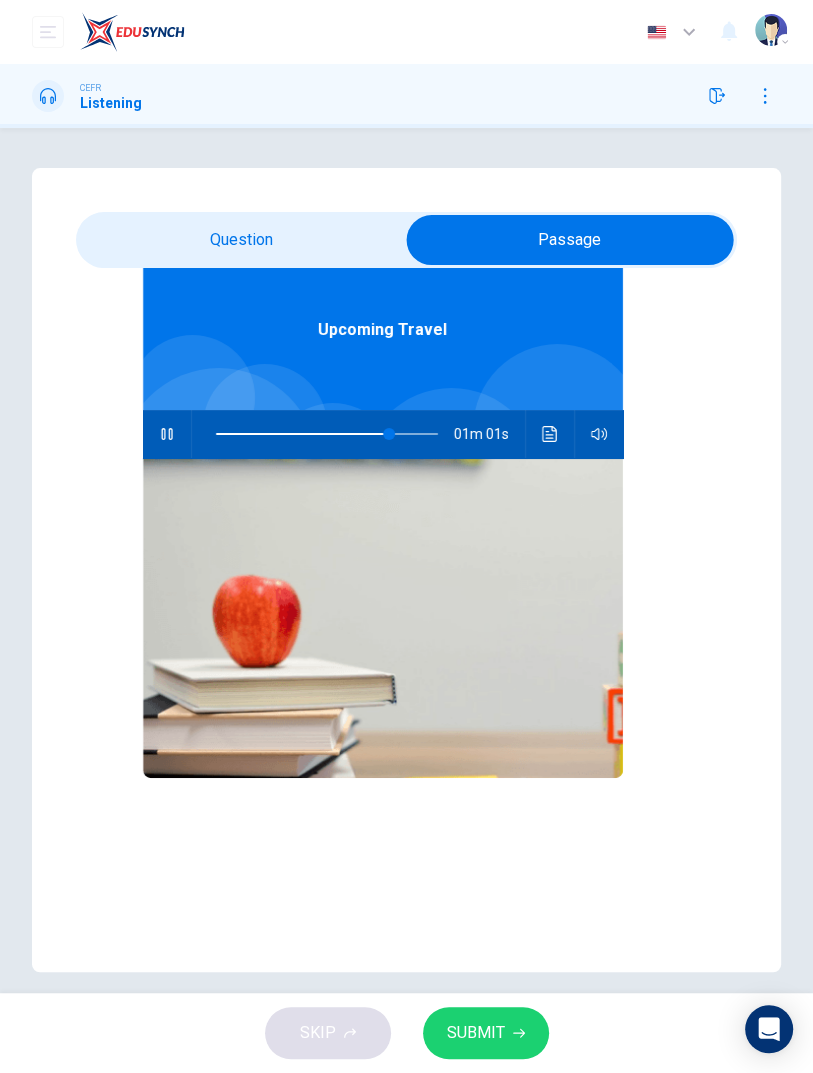 click at bounding box center (303, 434) 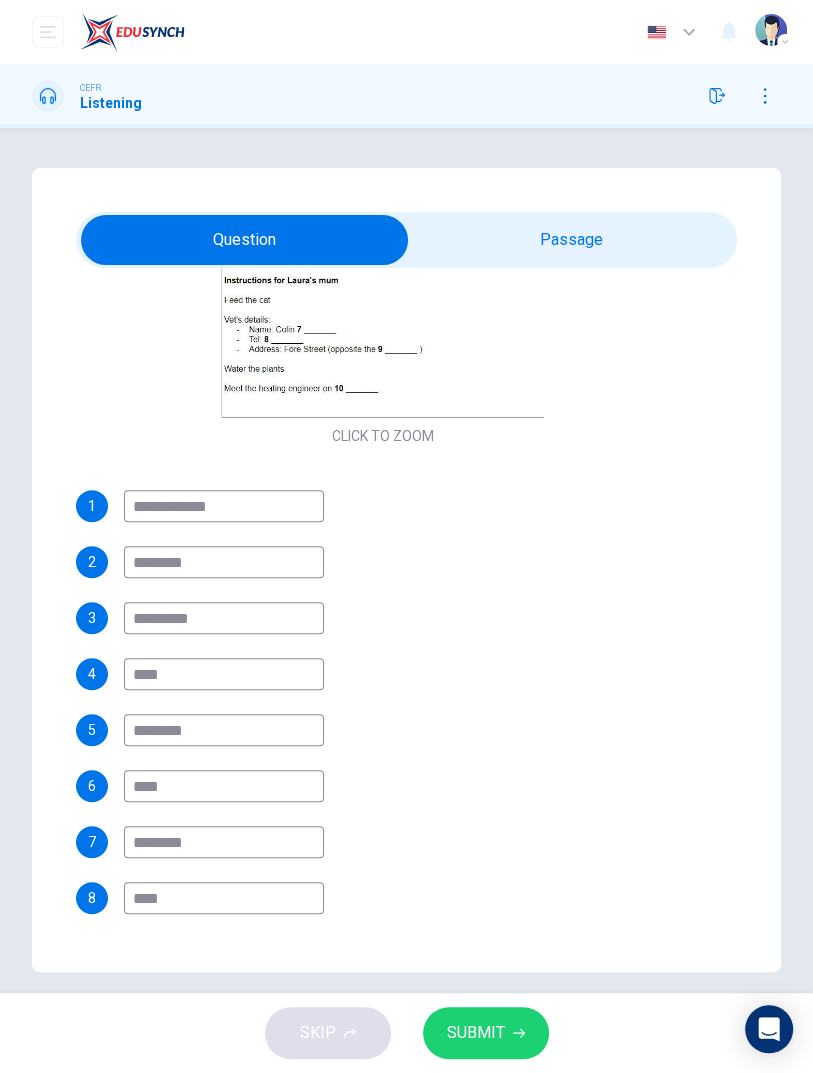scroll, scrollTop: 565, scrollLeft: 0, axis: vertical 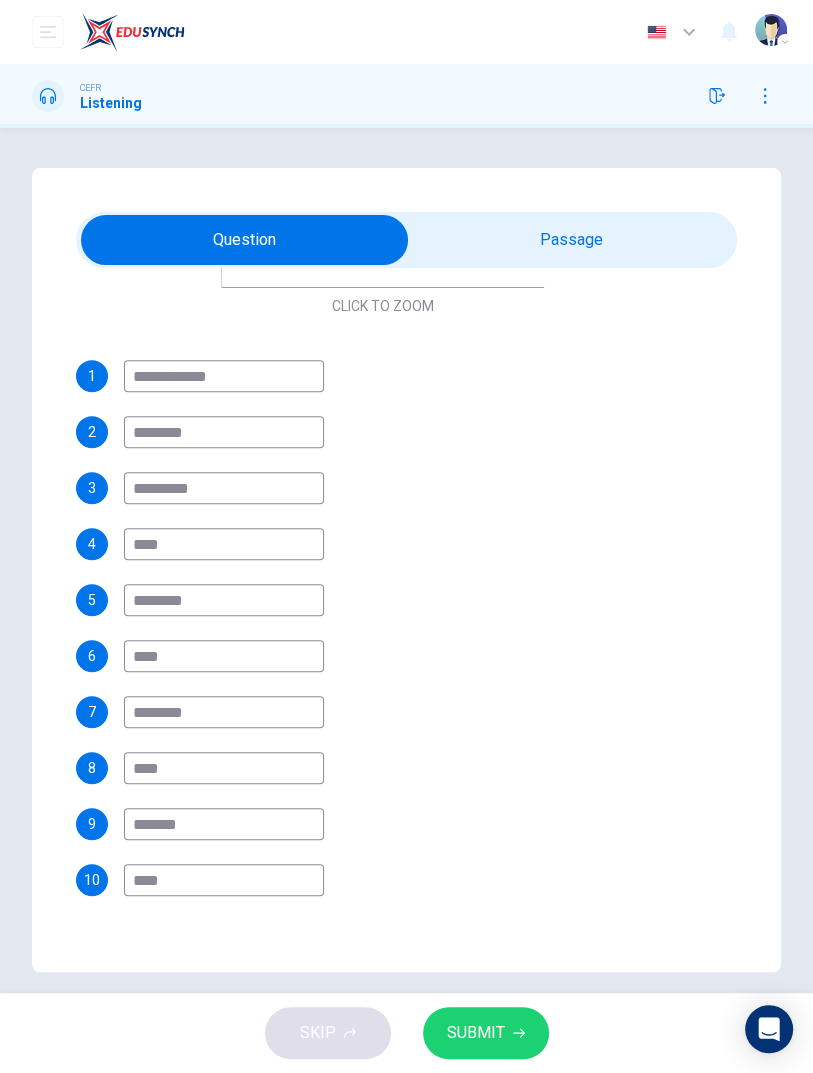 click on "****" at bounding box center (224, 376) 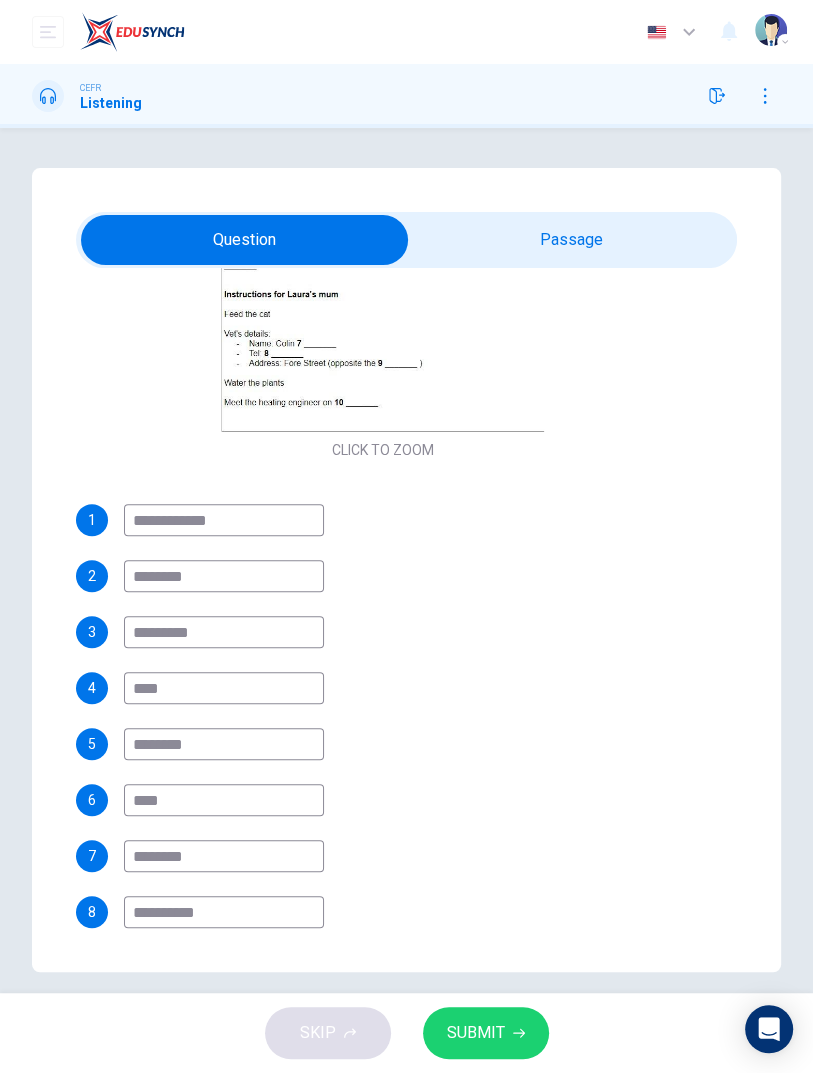scroll, scrollTop: 0, scrollLeft: 0, axis: both 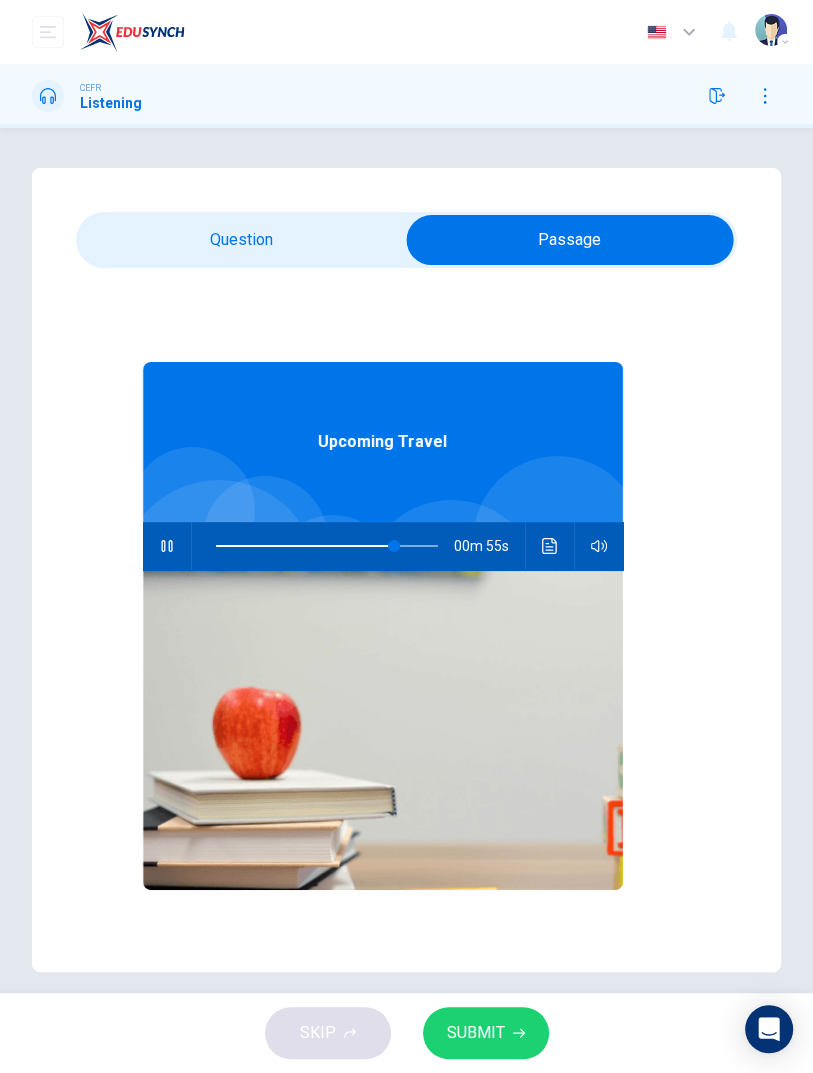 click at bounding box center (394, 546) 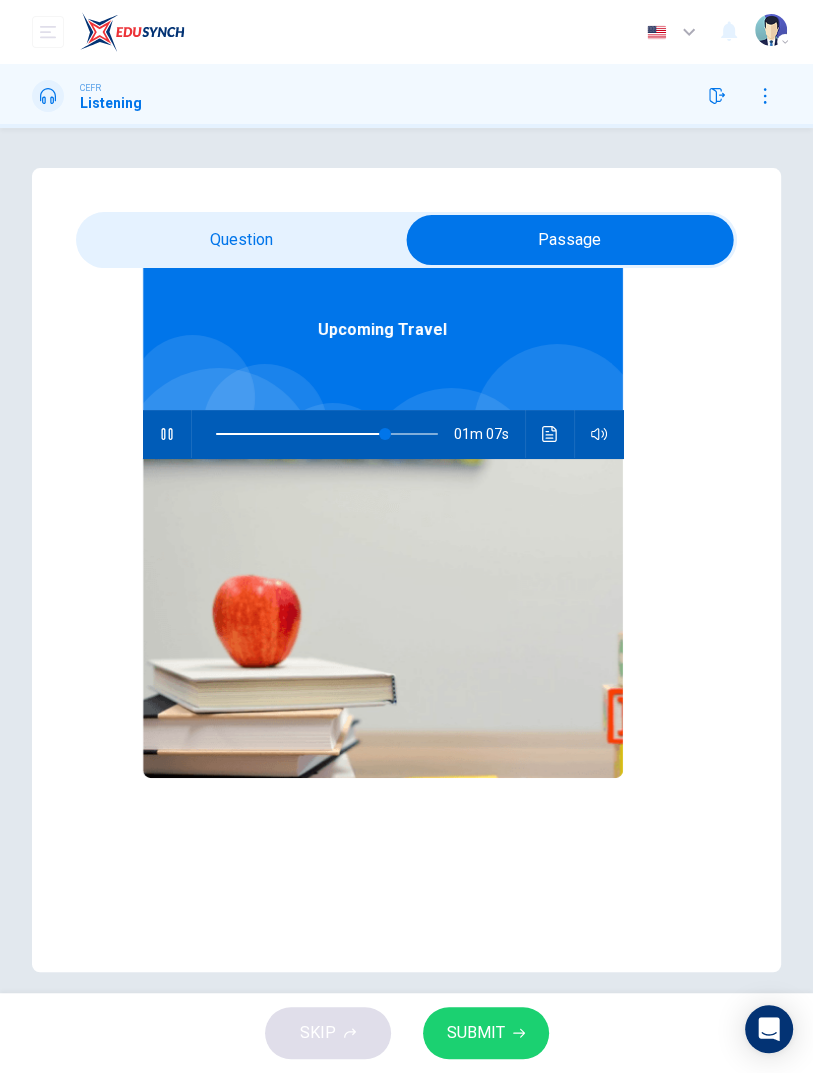 scroll, scrollTop: 112, scrollLeft: 0, axis: vertical 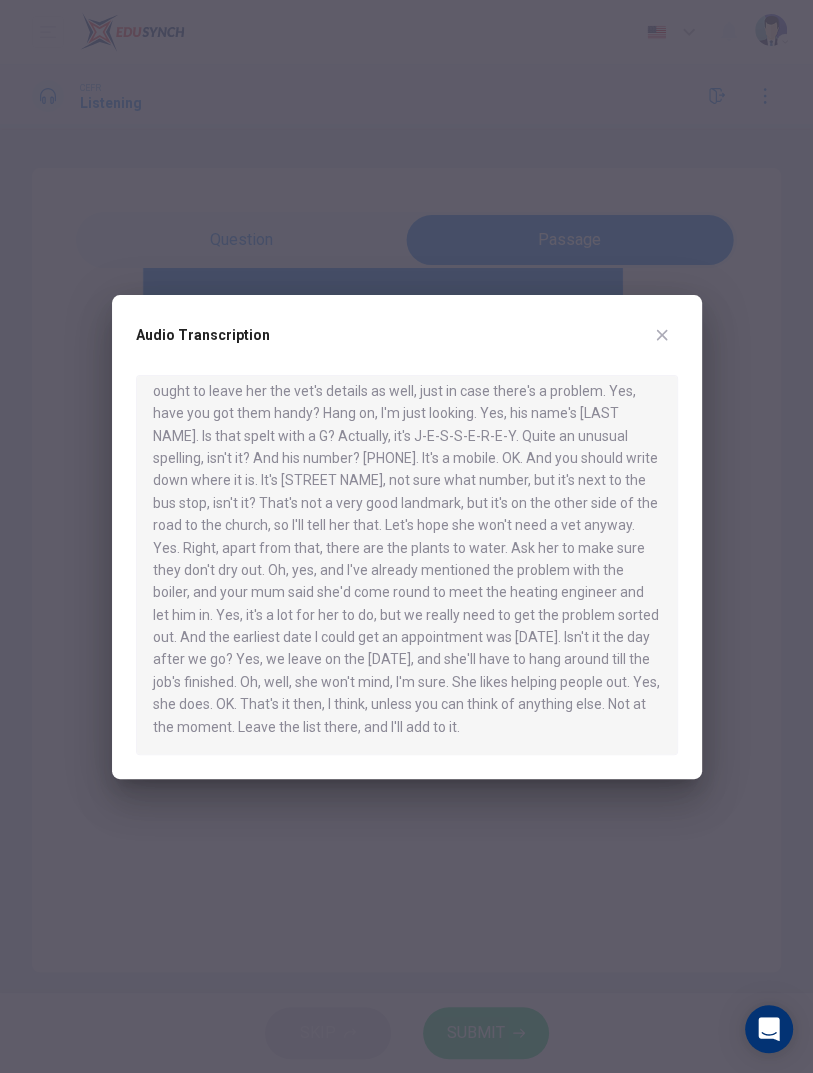 click at bounding box center [662, 335] 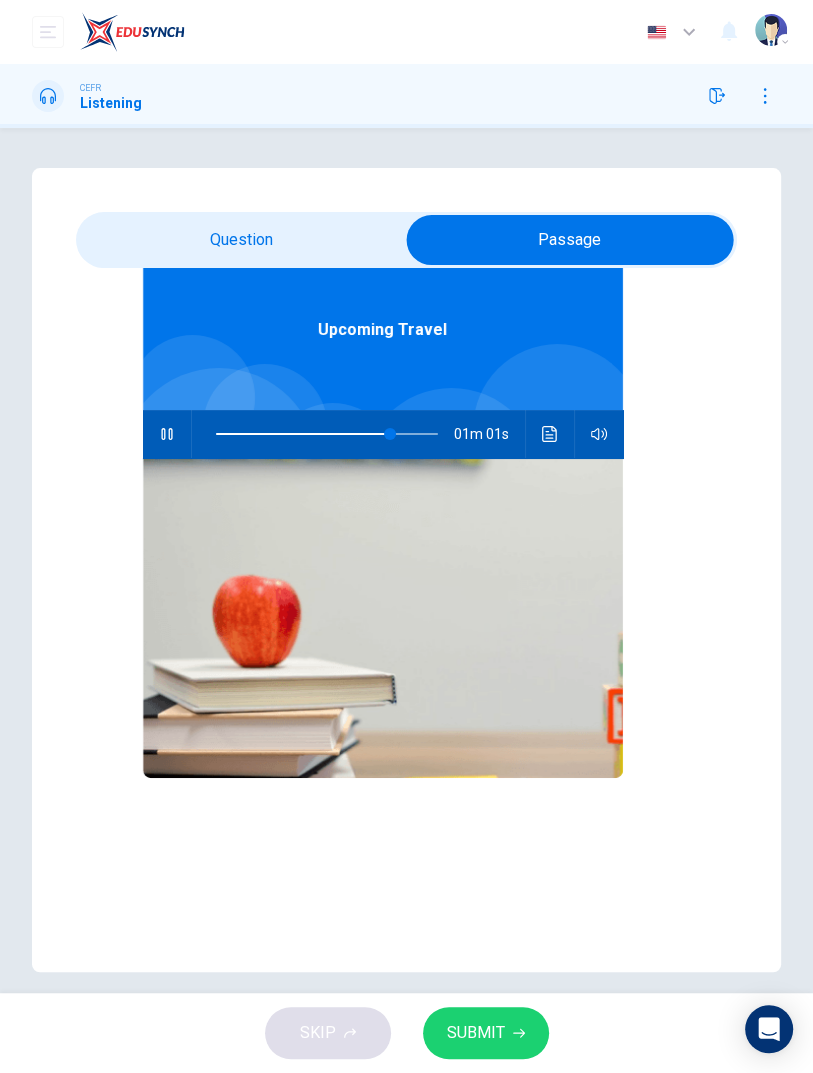 scroll, scrollTop: 19, scrollLeft: 0, axis: vertical 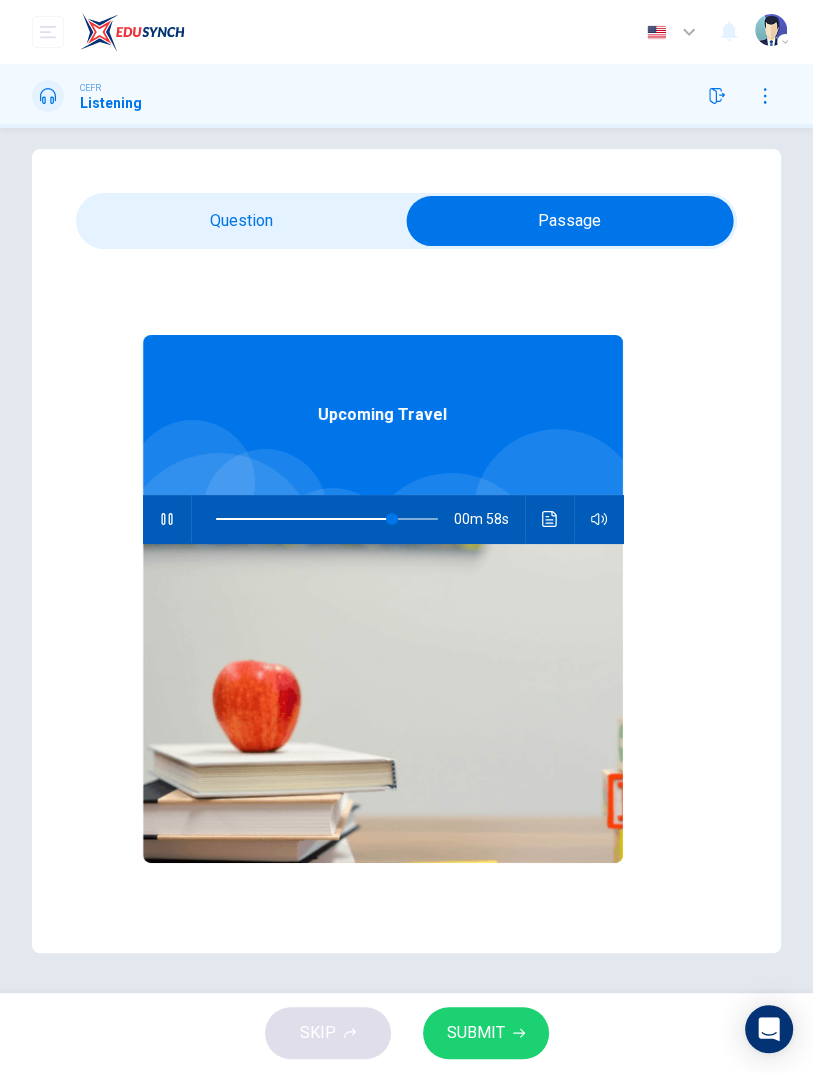 click on "Upcoming Travel 00m 58s" at bounding box center (383, 627) 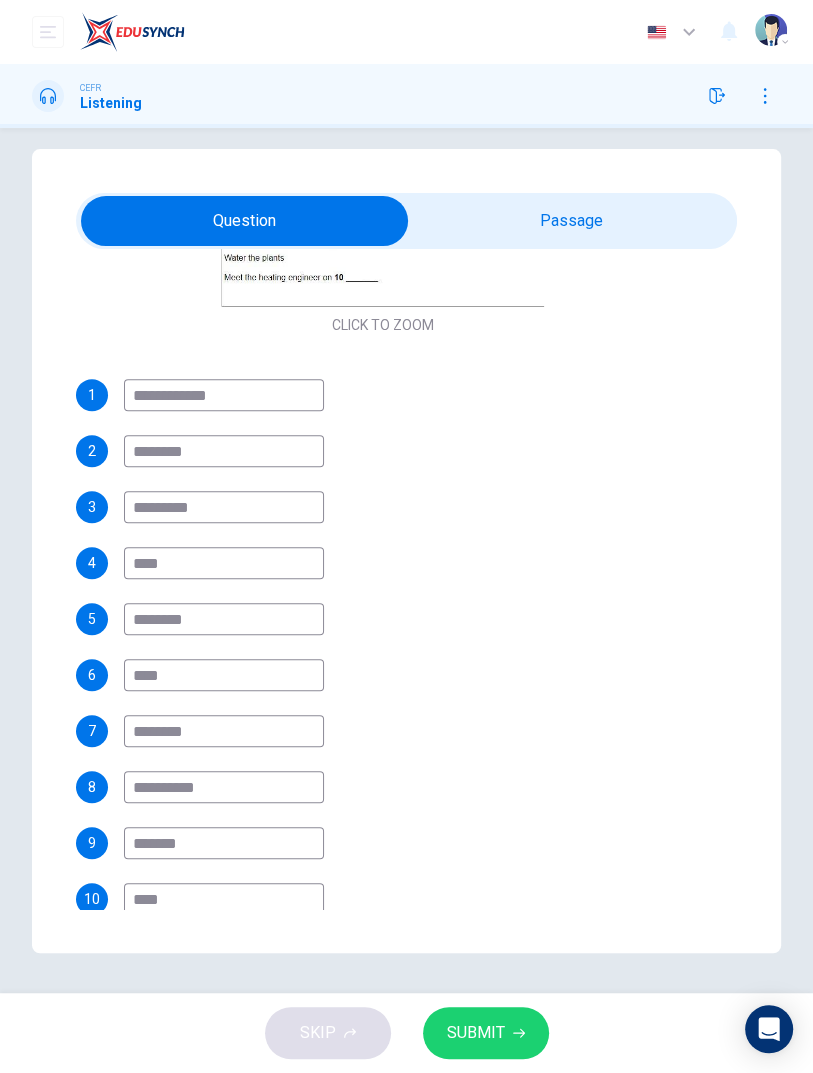 scroll, scrollTop: 565, scrollLeft: 0, axis: vertical 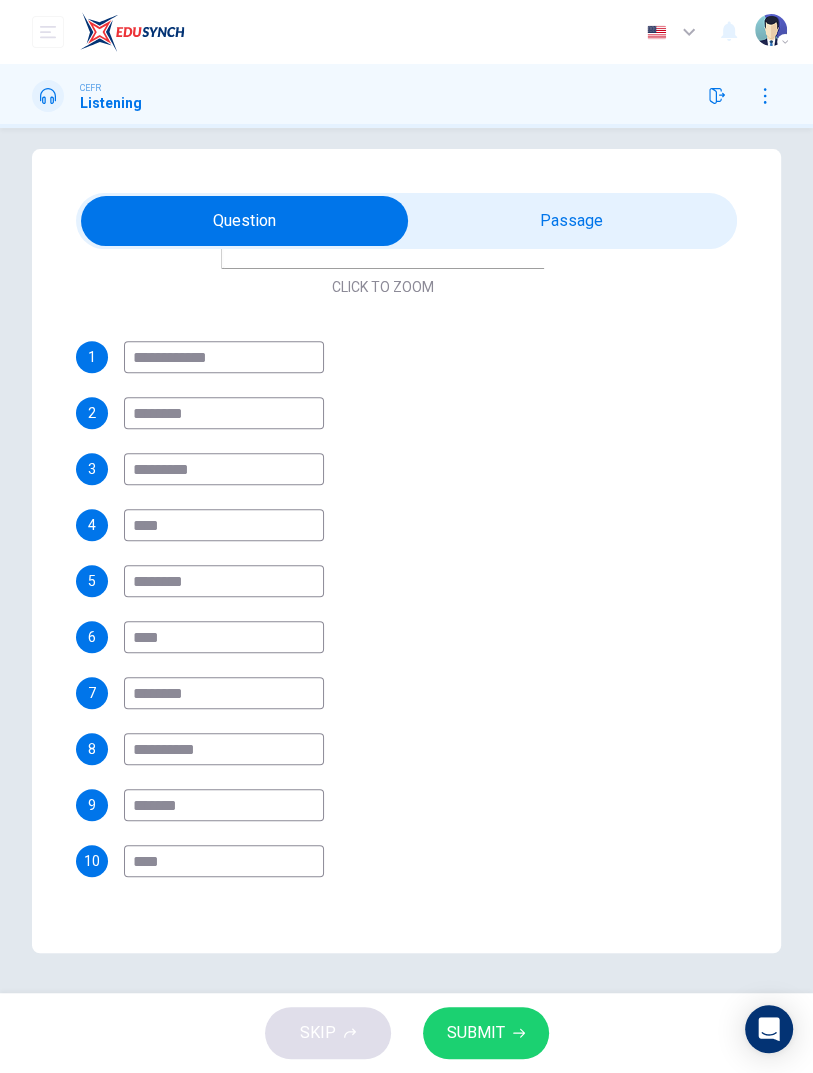 click on "**********" at bounding box center (224, 357) 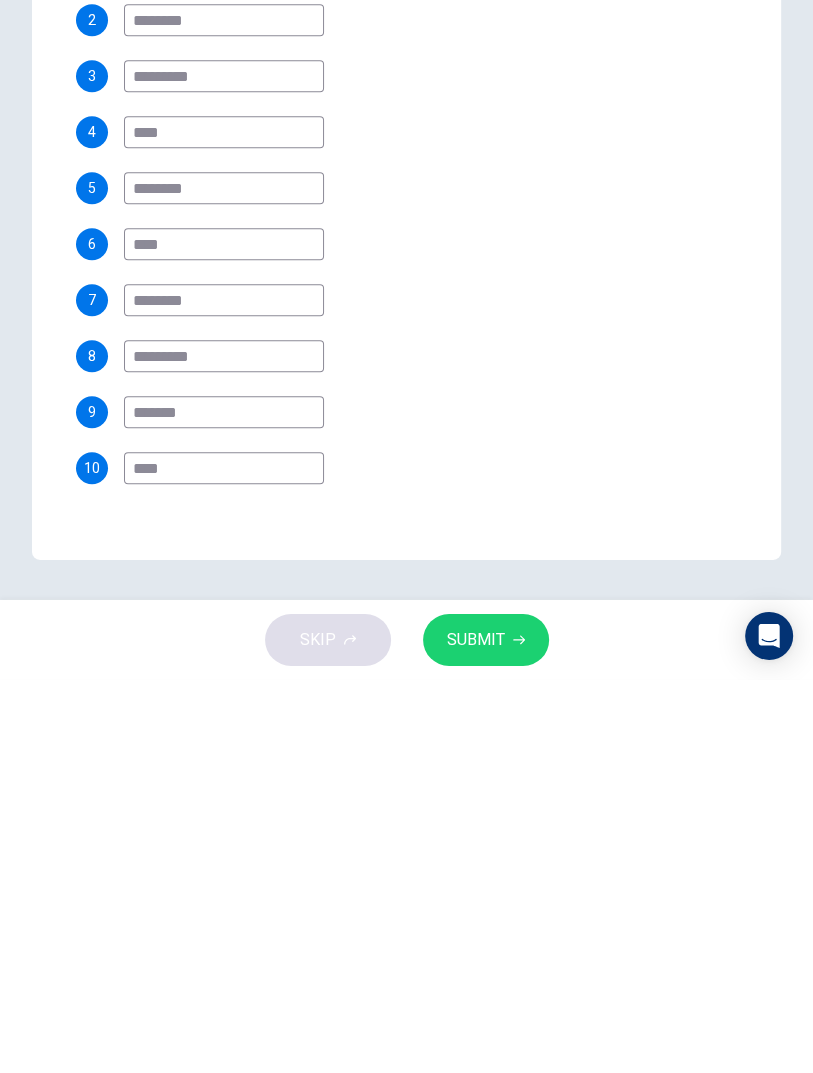 type on "*********" 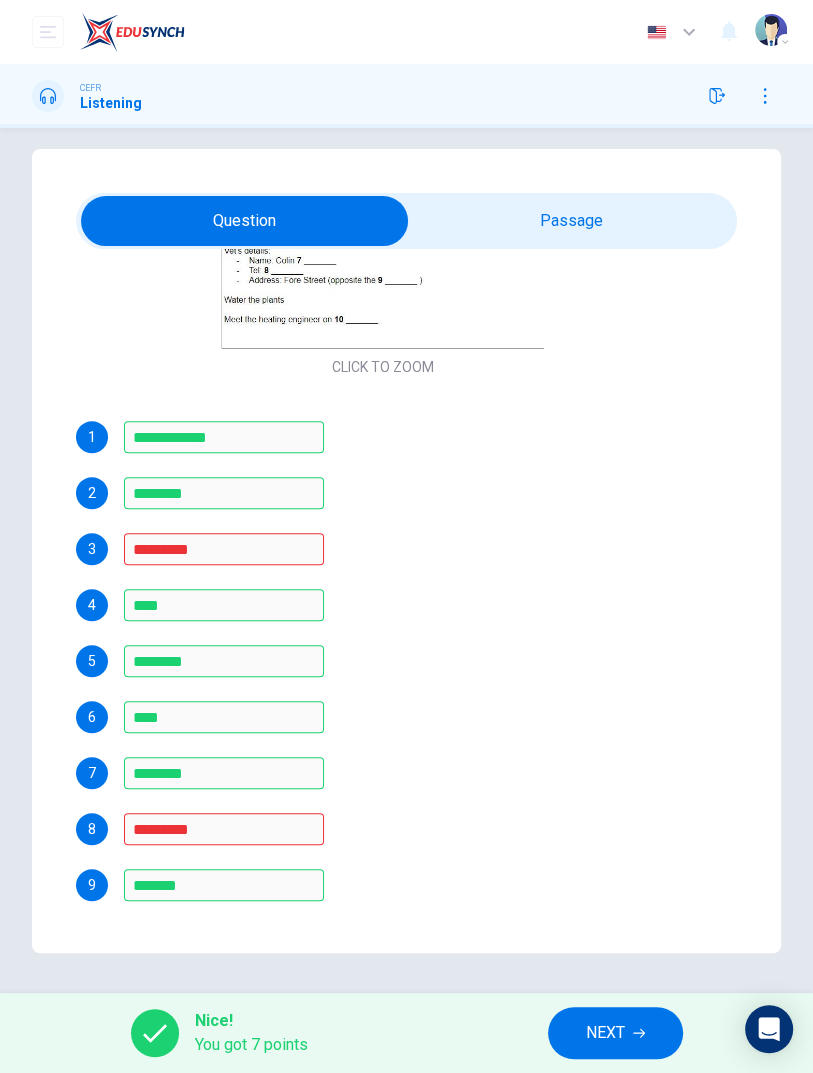 scroll, scrollTop: 565, scrollLeft: 0, axis: vertical 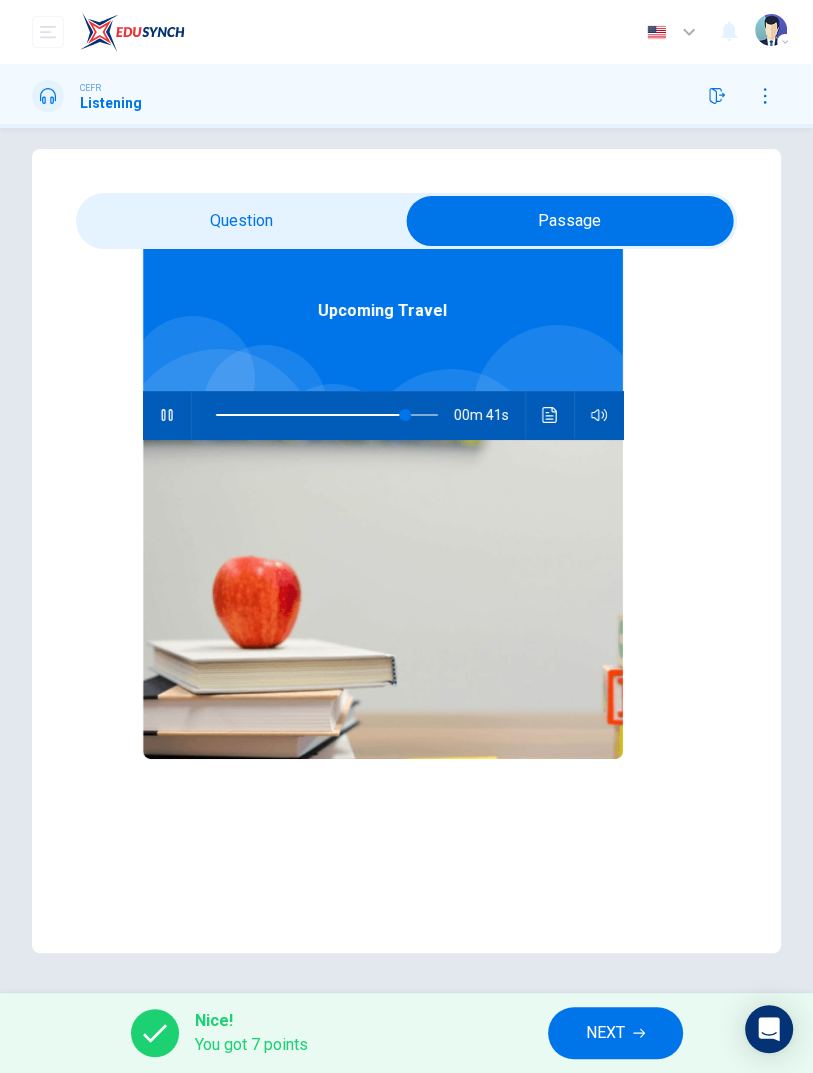 click at bounding box center [549, 415] 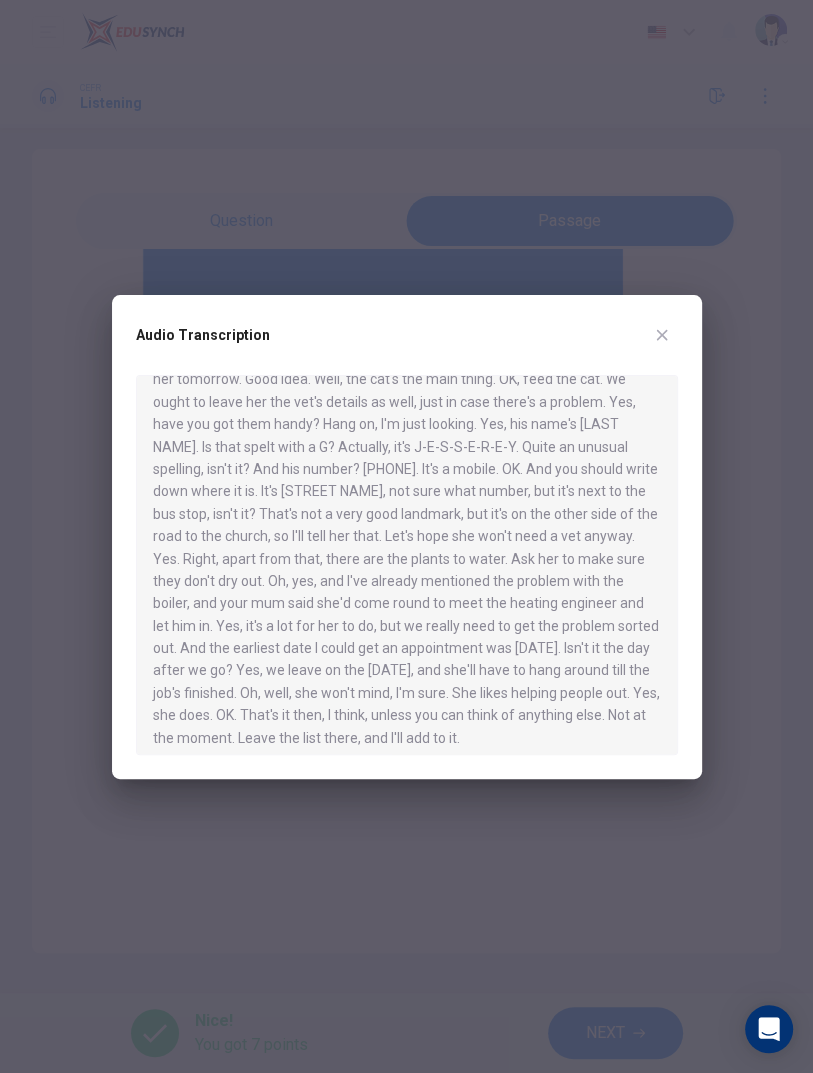 scroll, scrollTop: 773, scrollLeft: 0, axis: vertical 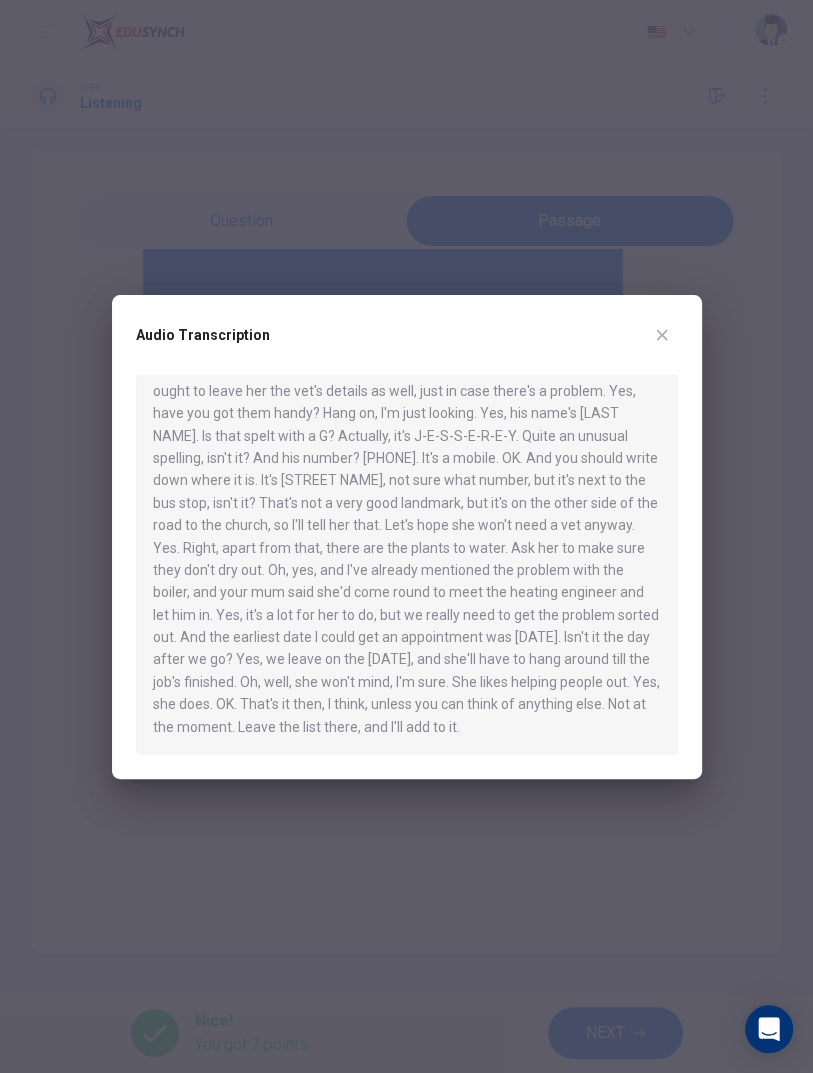 click at bounding box center (662, 335) 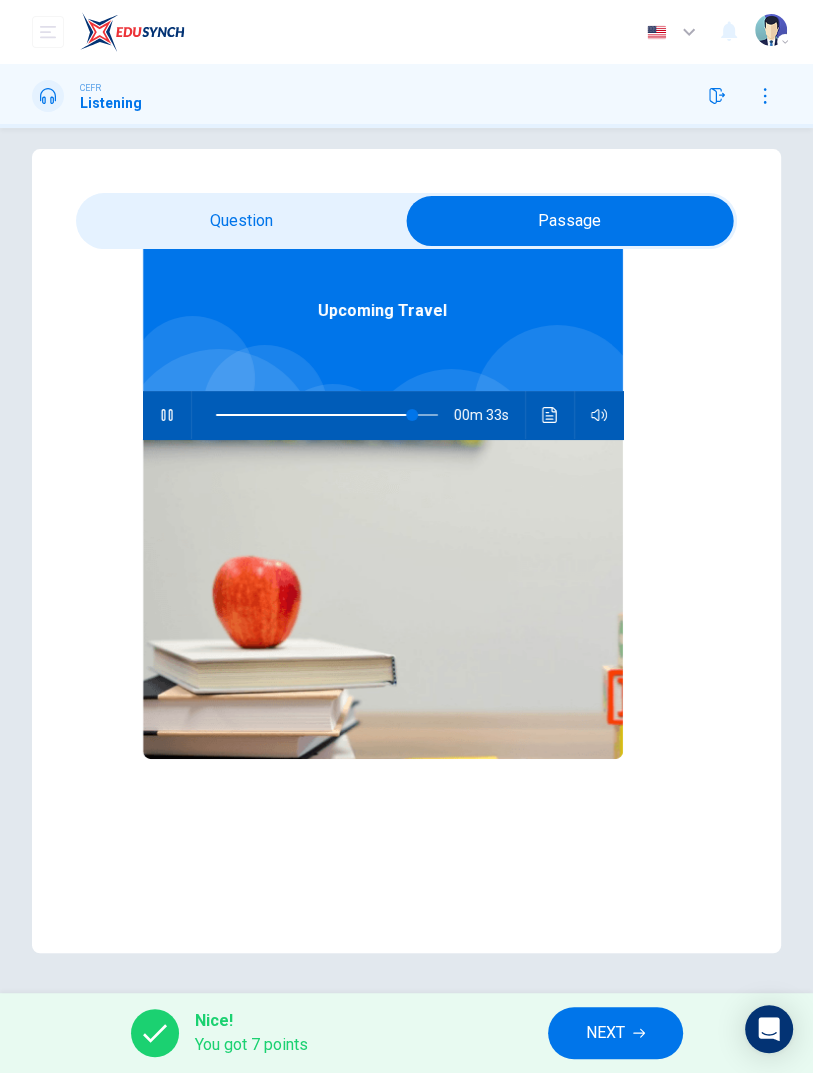 scroll, scrollTop: 112, scrollLeft: 0, axis: vertical 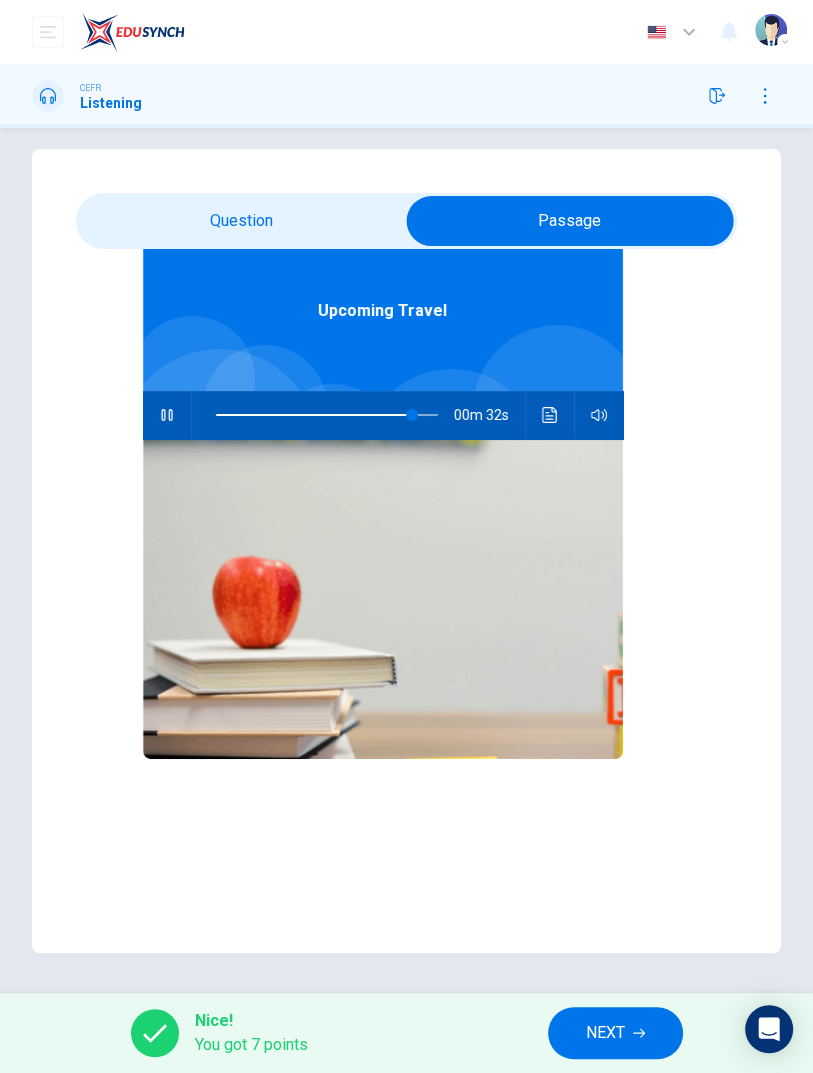 click at bounding box center [550, 415] 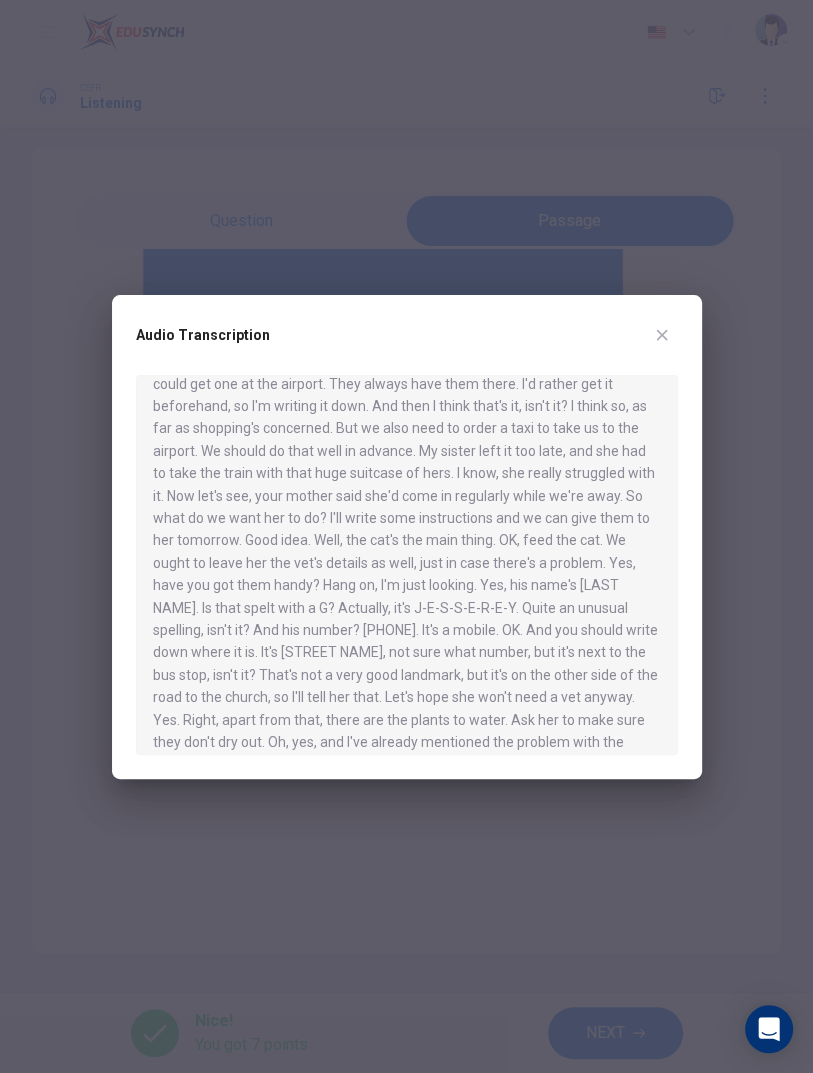 scroll, scrollTop: 773, scrollLeft: 0, axis: vertical 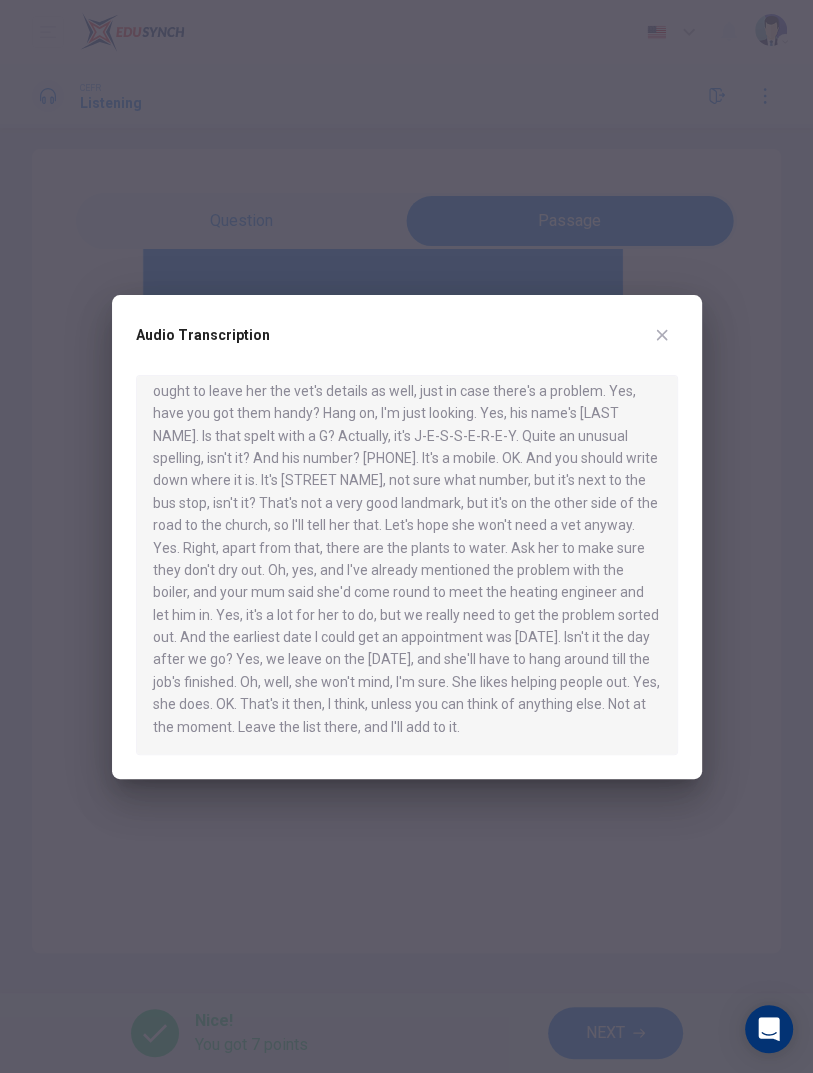 click at bounding box center [662, 335] 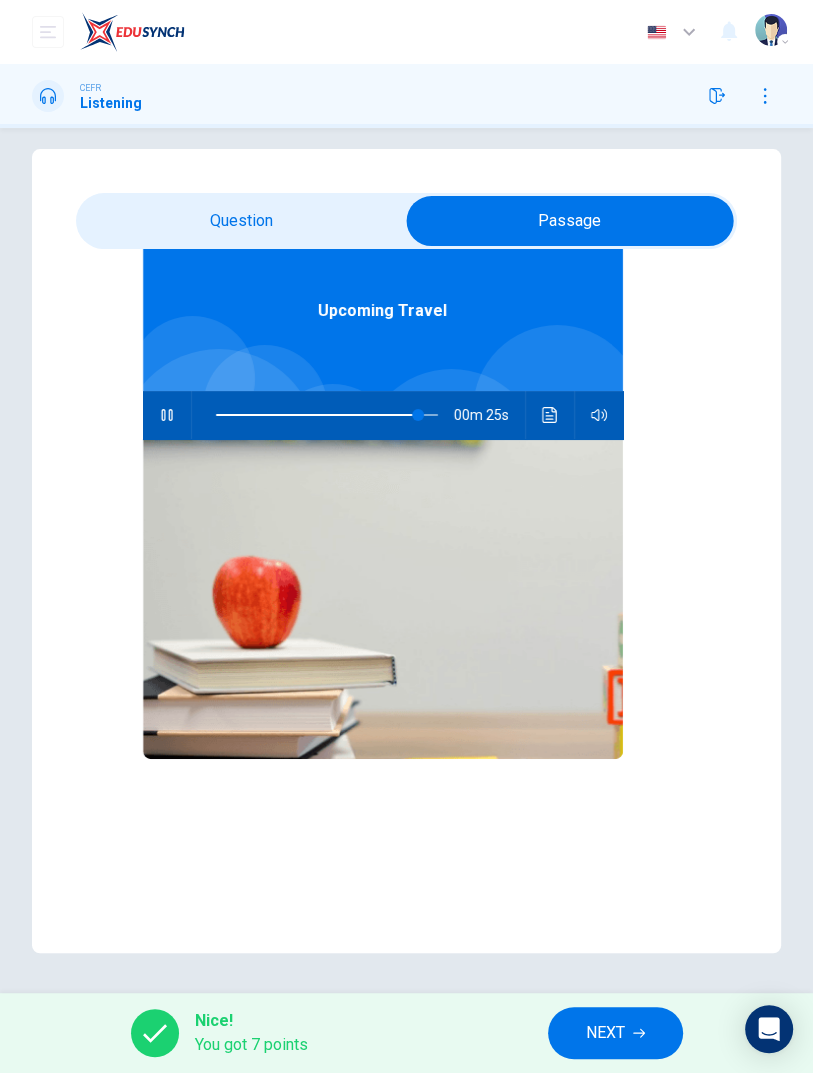 scroll, scrollTop: 112, scrollLeft: 0, axis: vertical 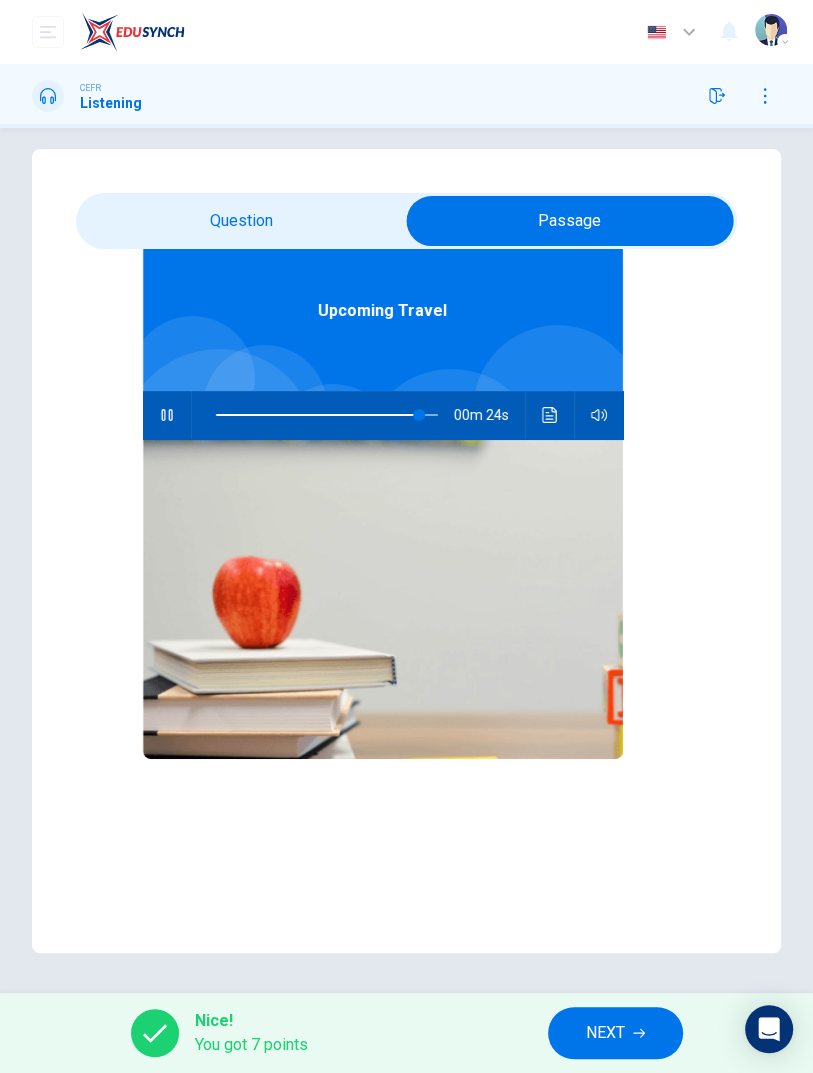 click at bounding box center [550, 415] 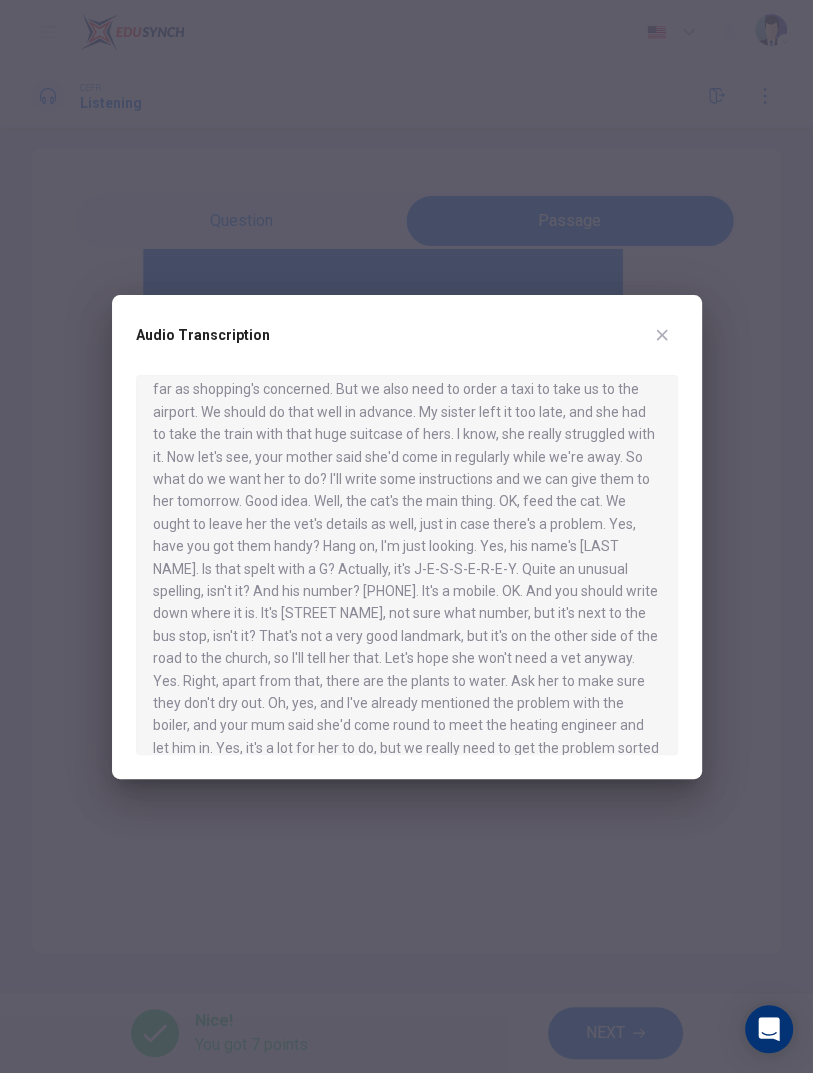 scroll, scrollTop: 773, scrollLeft: 0, axis: vertical 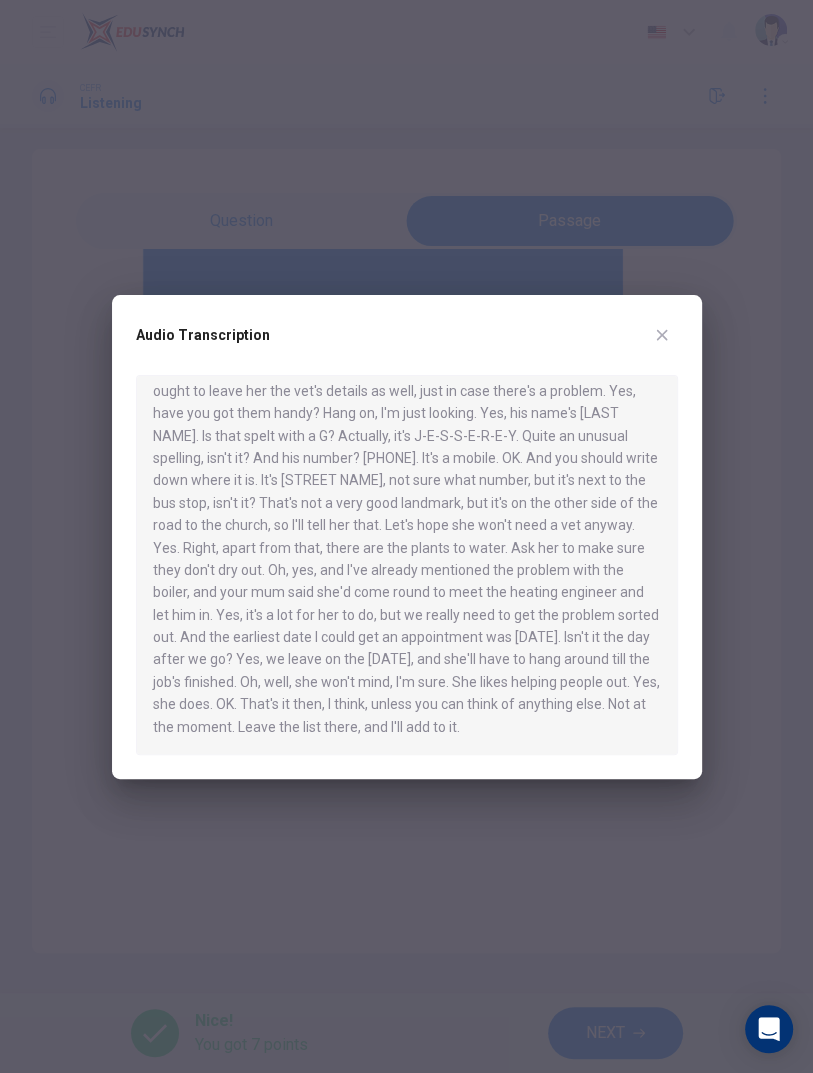 click at bounding box center (662, 335) 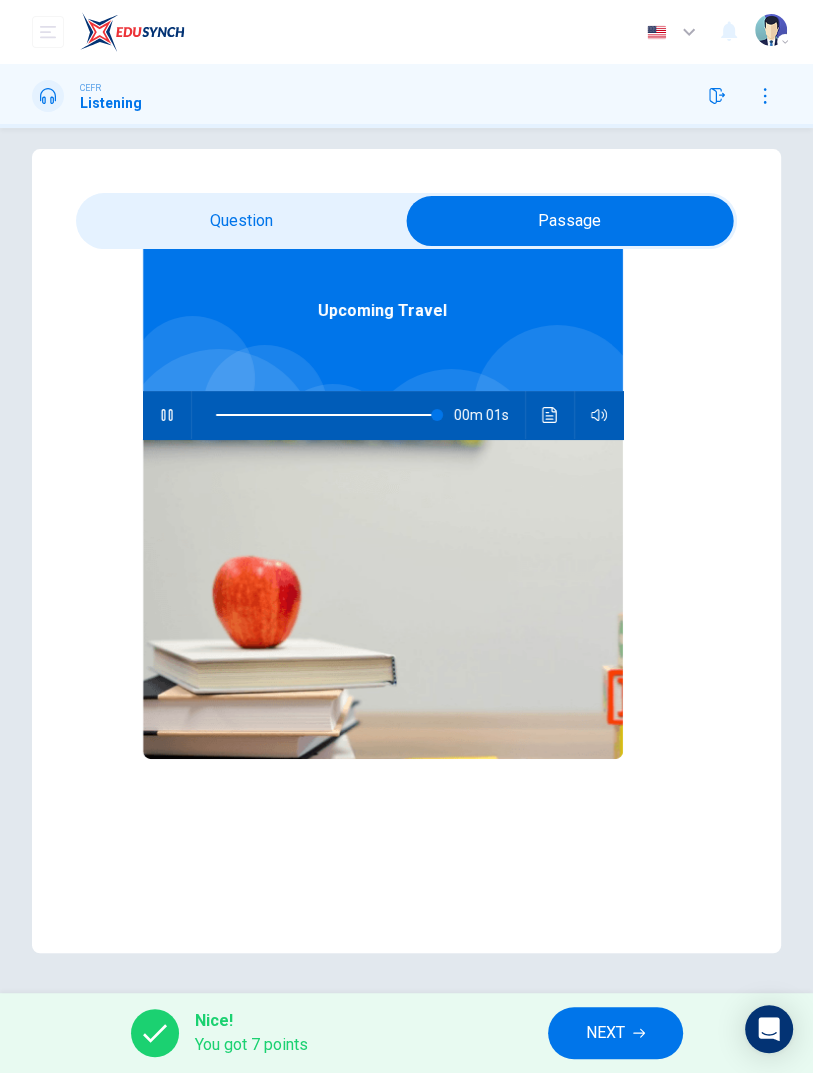 click at bounding box center (549, 415) 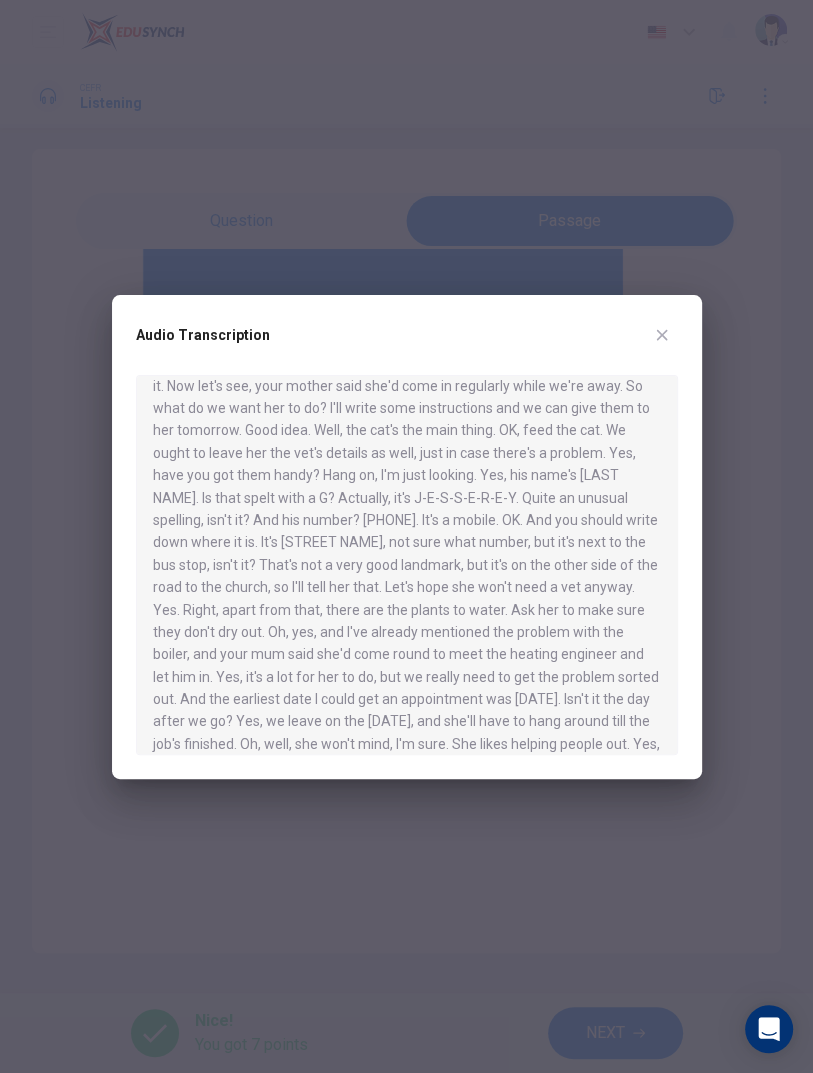 scroll, scrollTop: 712, scrollLeft: 0, axis: vertical 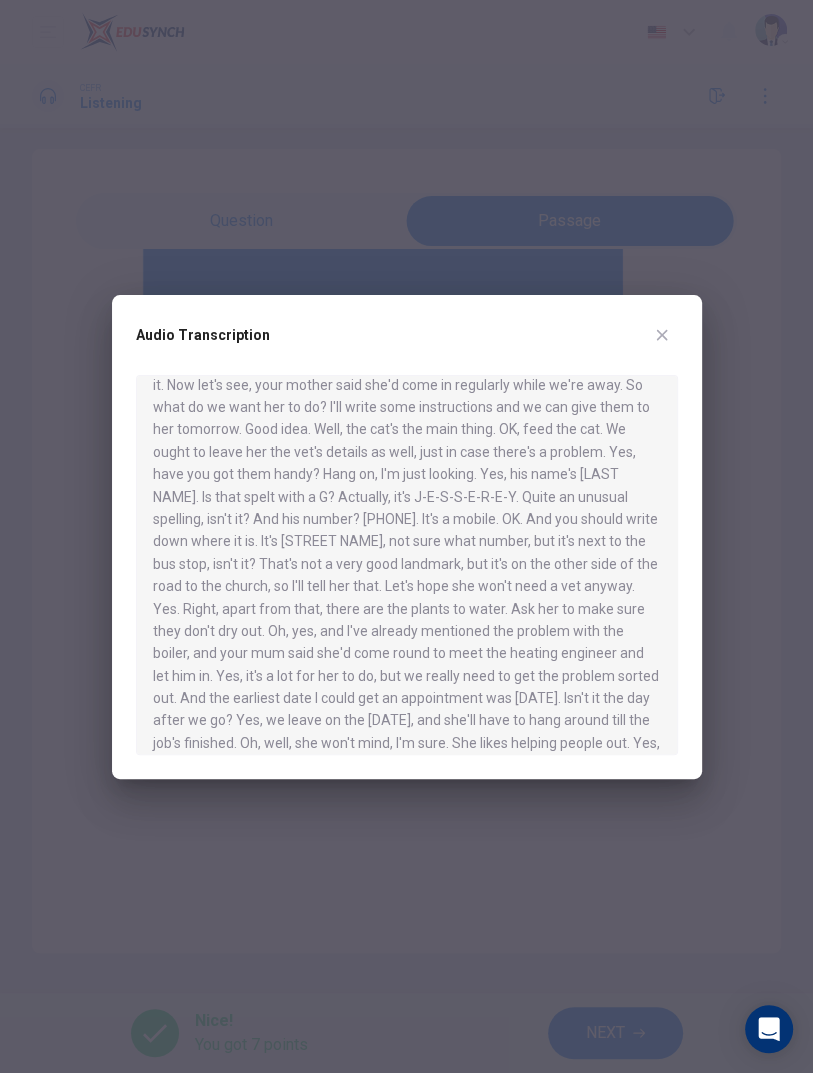 click at bounding box center (661, 334) 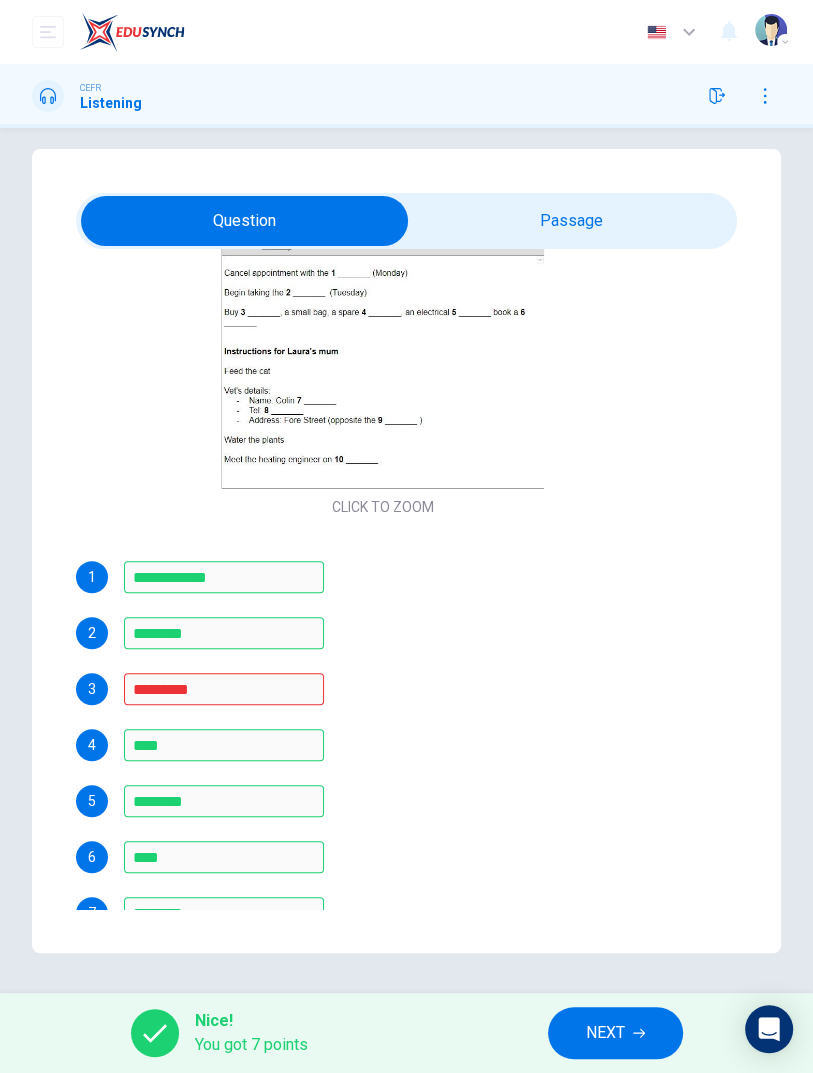 scroll, scrollTop: 565, scrollLeft: 0, axis: vertical 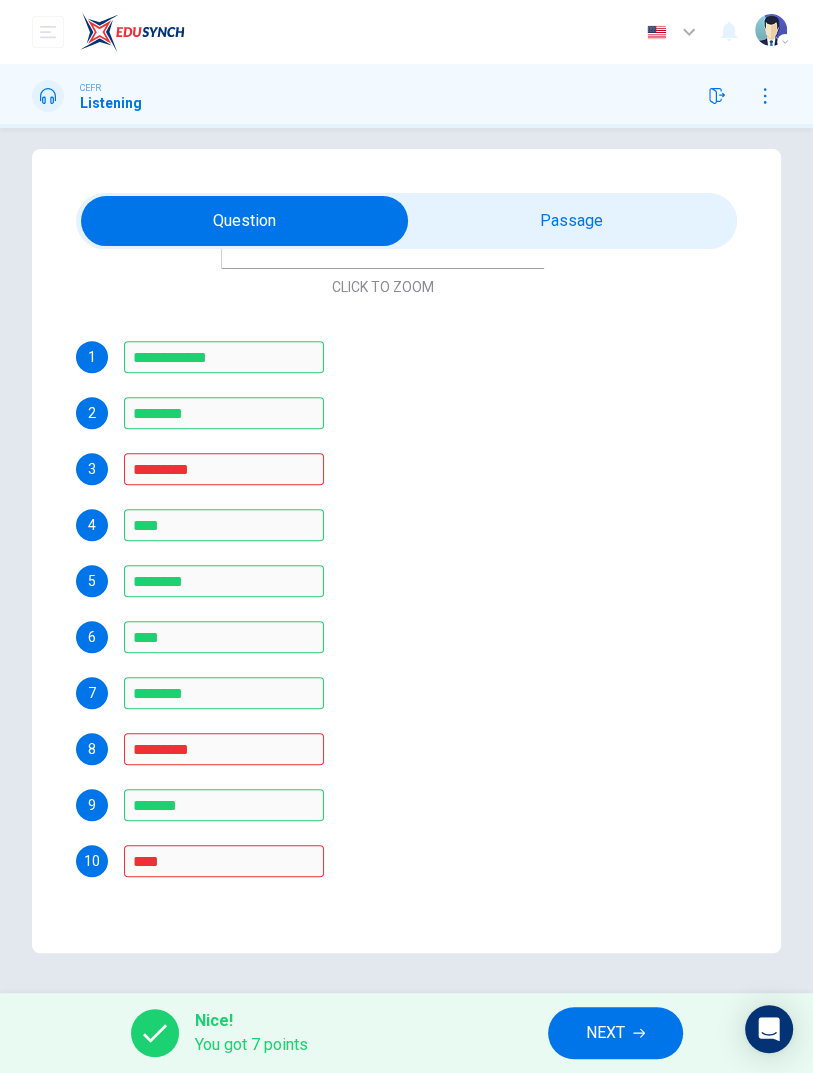 click on "Click to Zoom" at bounding box center (382, 128) 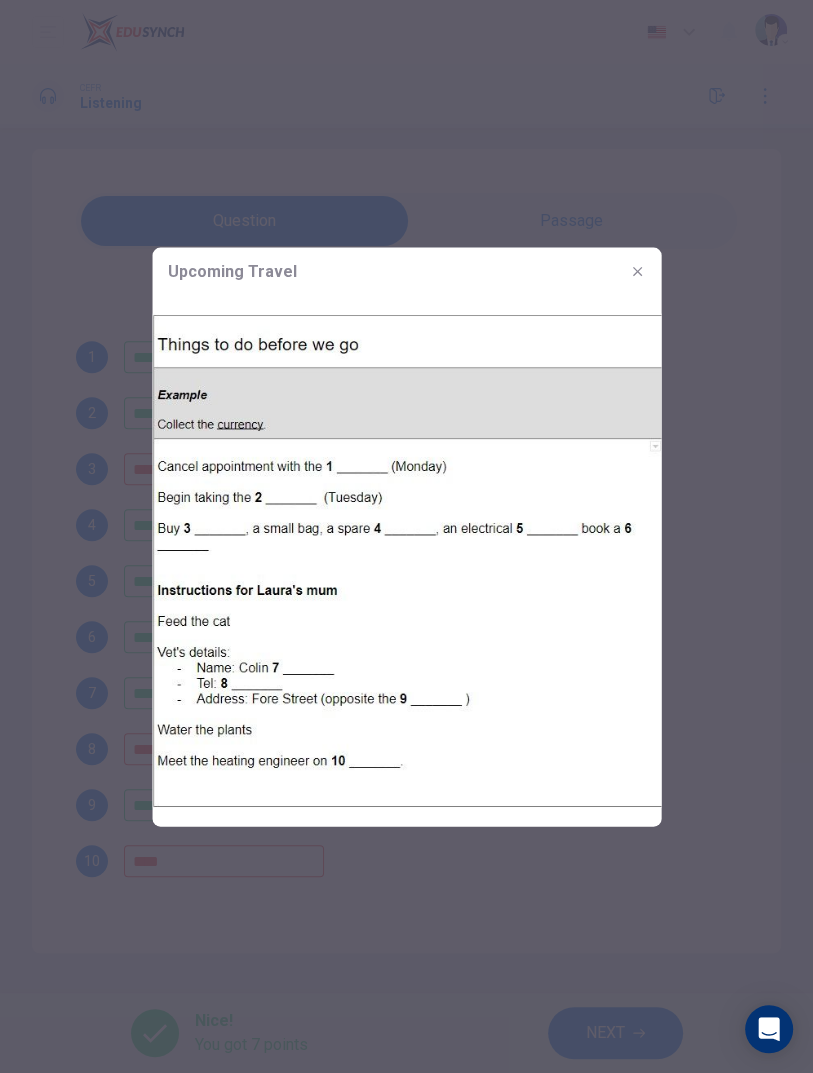 click at bounding box center (637, 271) 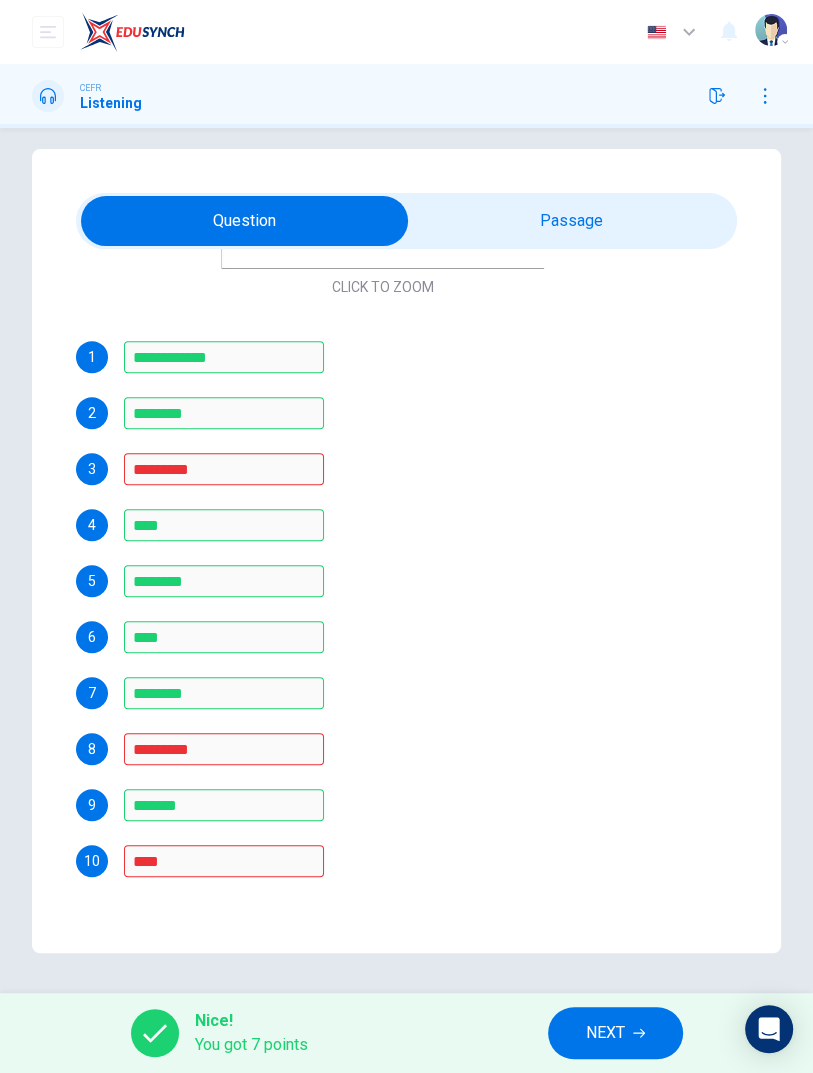 scroll, scrollTop: 112, scrollLeft: 0, axis: vertical 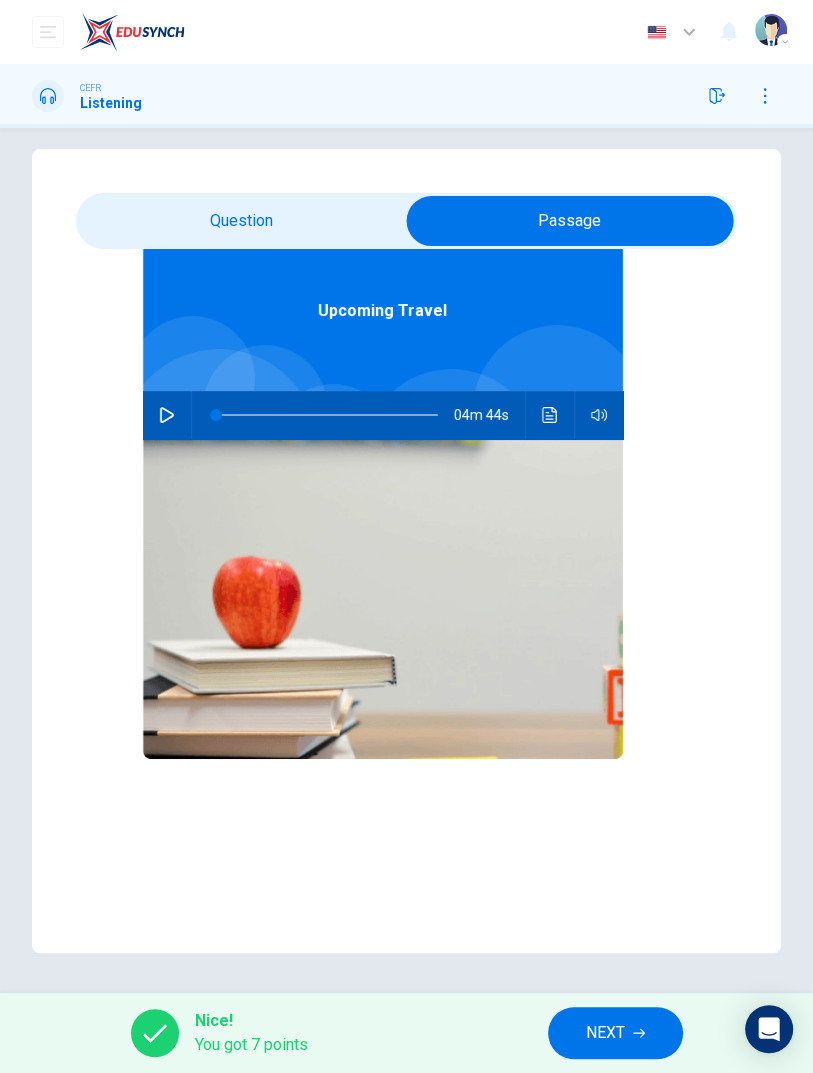 click at bounding box center [550, 415] 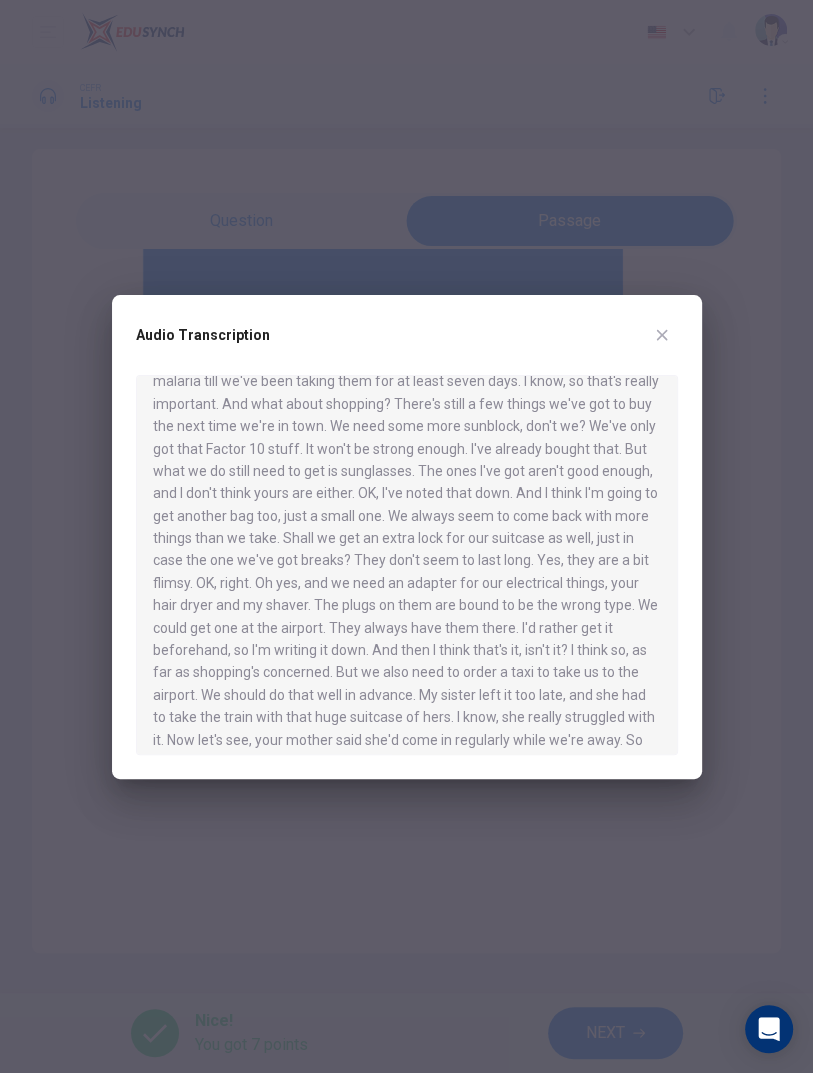 scroll, scrollTop: 367, scrollLeft: 0, axis: vertical 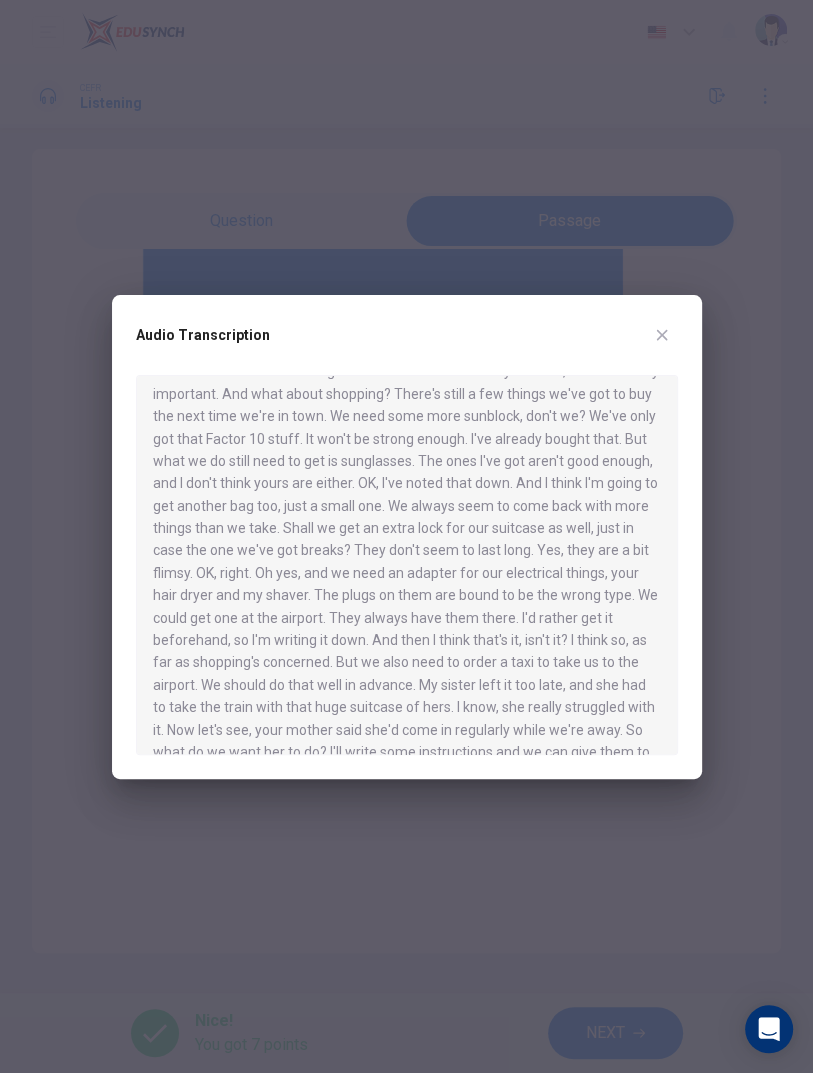 click at bounding box center [662, 335] 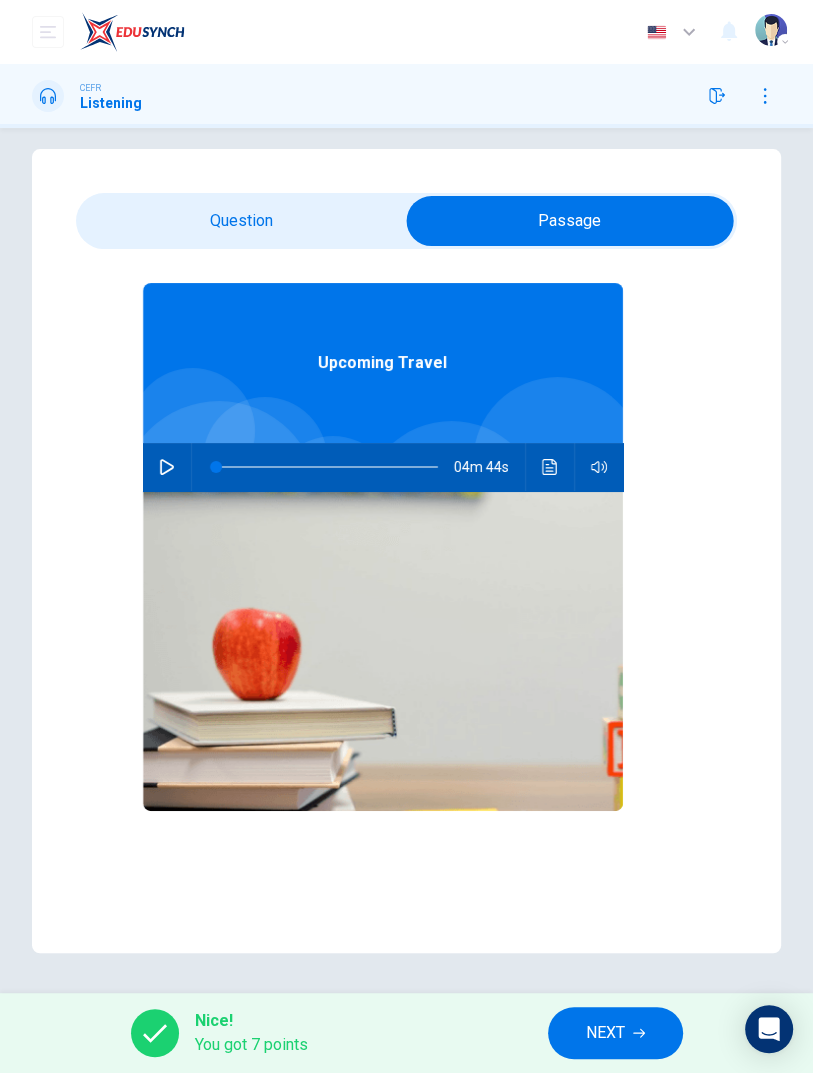 scroll, scrollTop: 67, scrollLeft: 0, axis: vertical 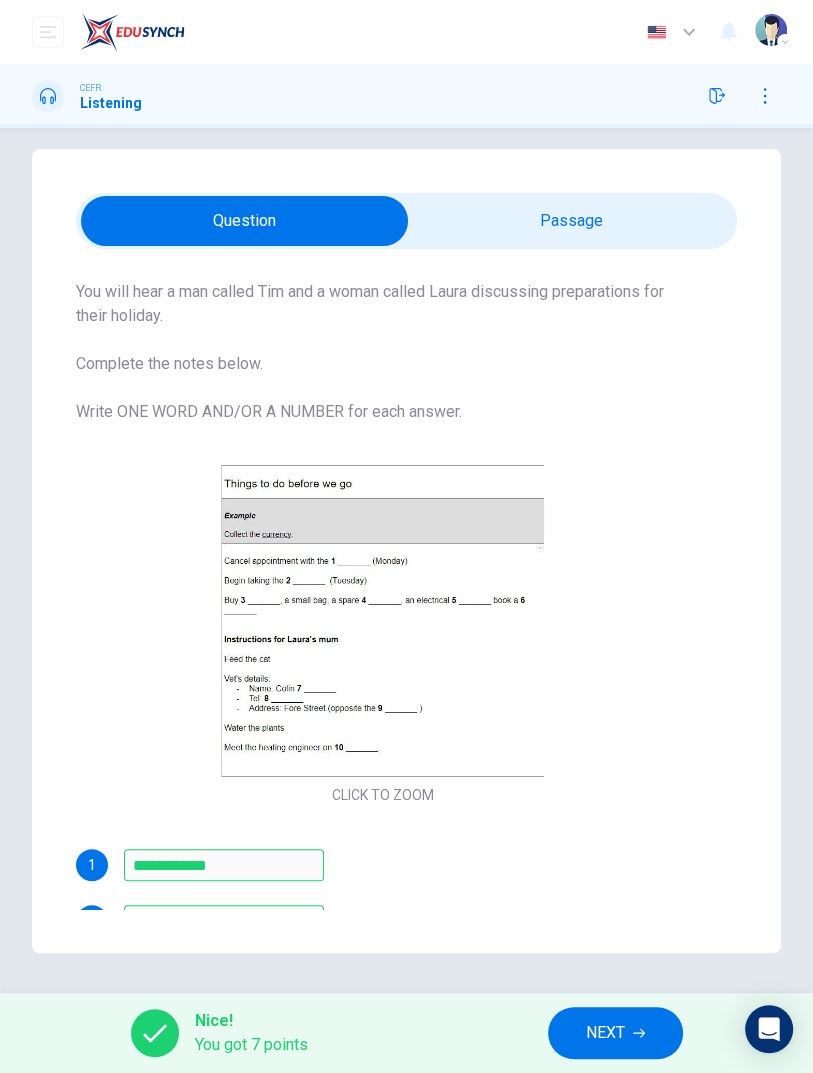 click on "**********" at bounding box center [406, 579] 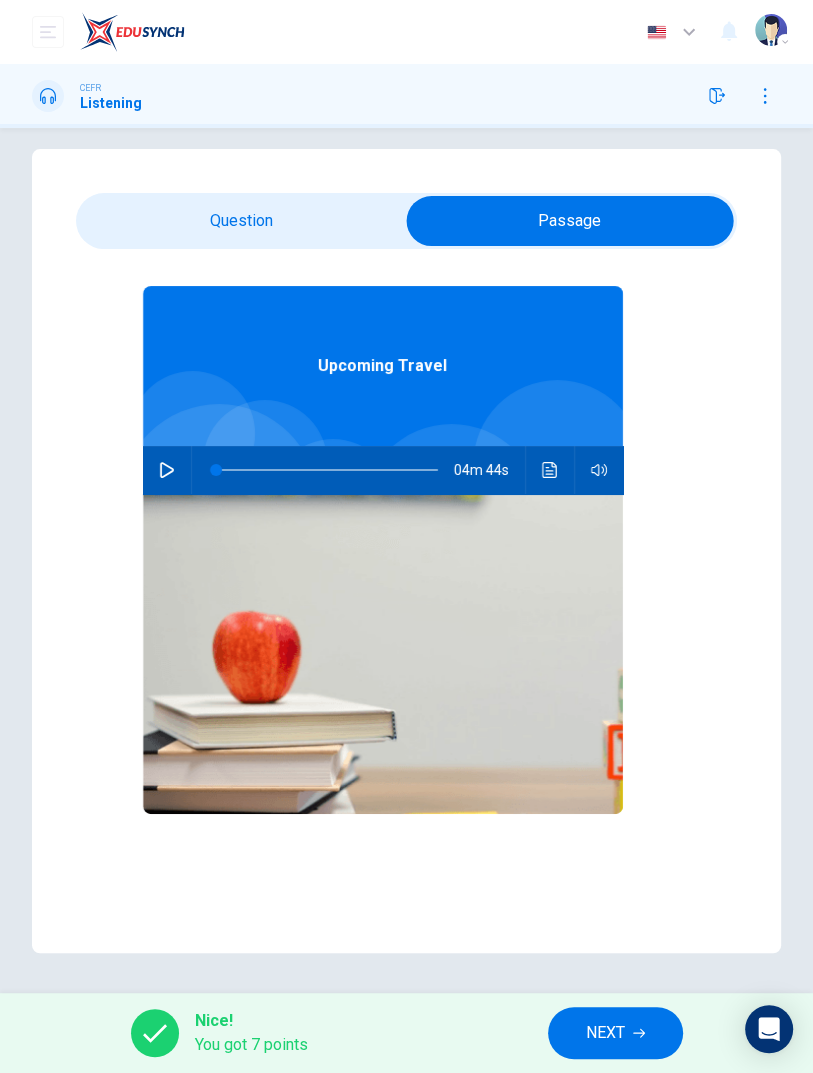 click at bounding box center (550, 470) 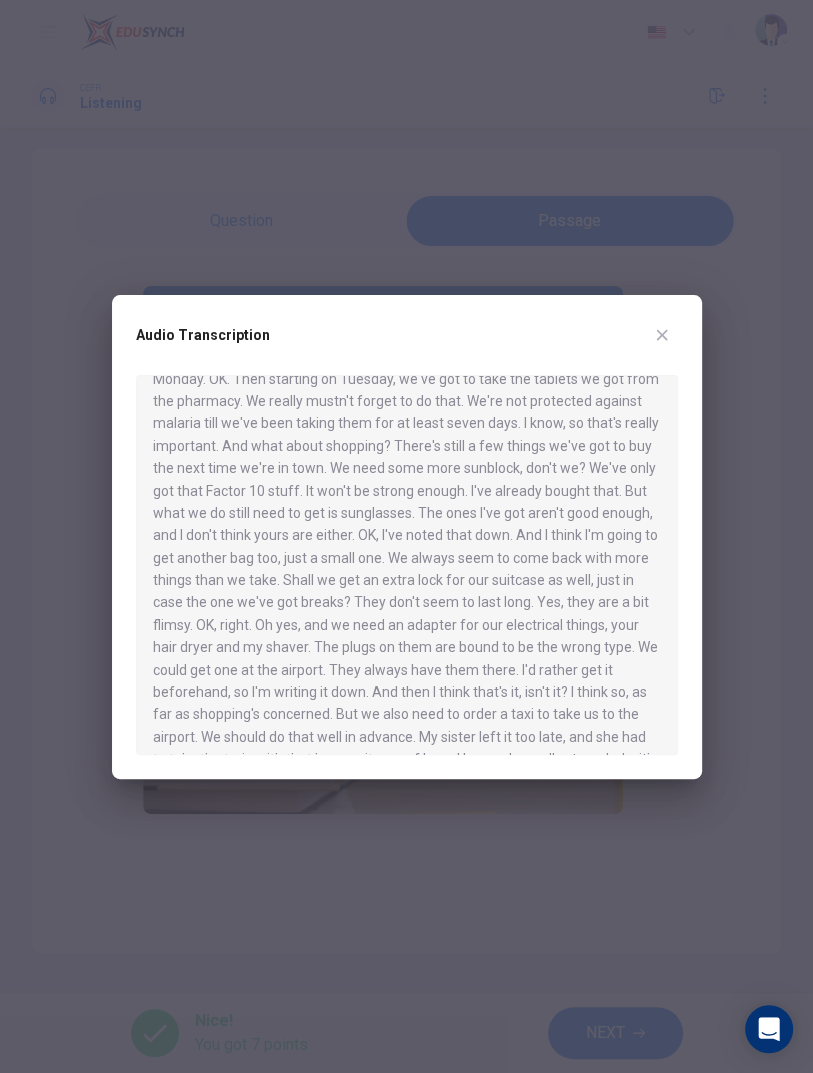 scroll, scrollTop: 288, scrollLeft: 0, axis: vertical 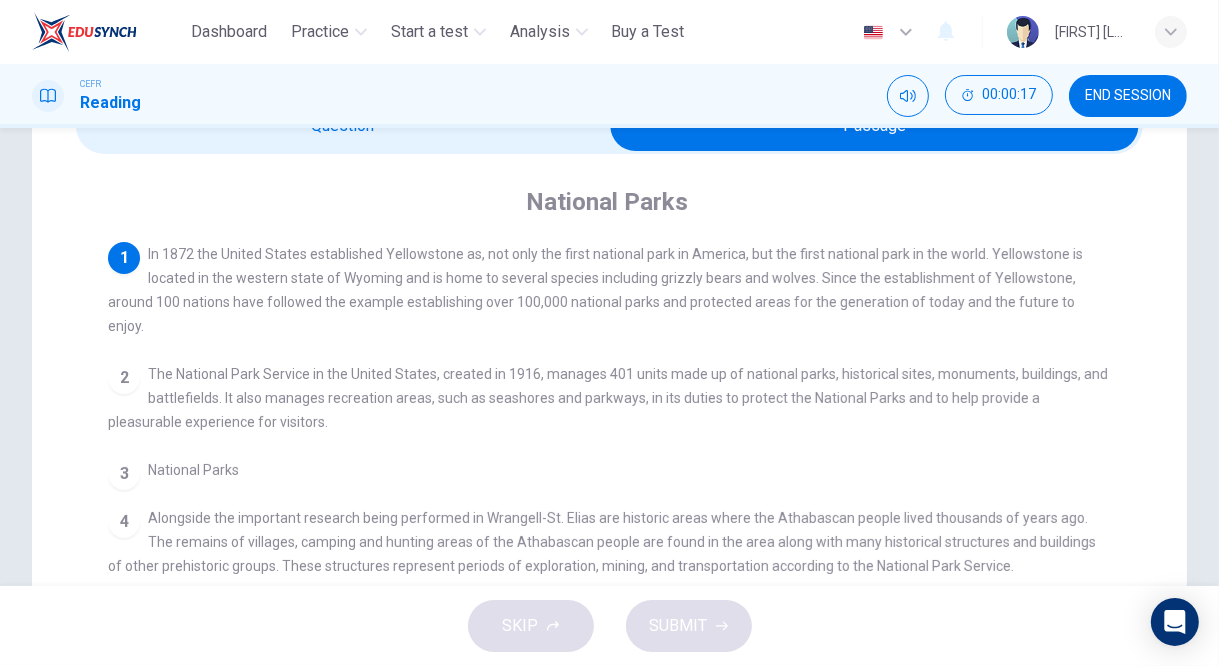 click on "END SESSION" at bounding box center [1128, 96] 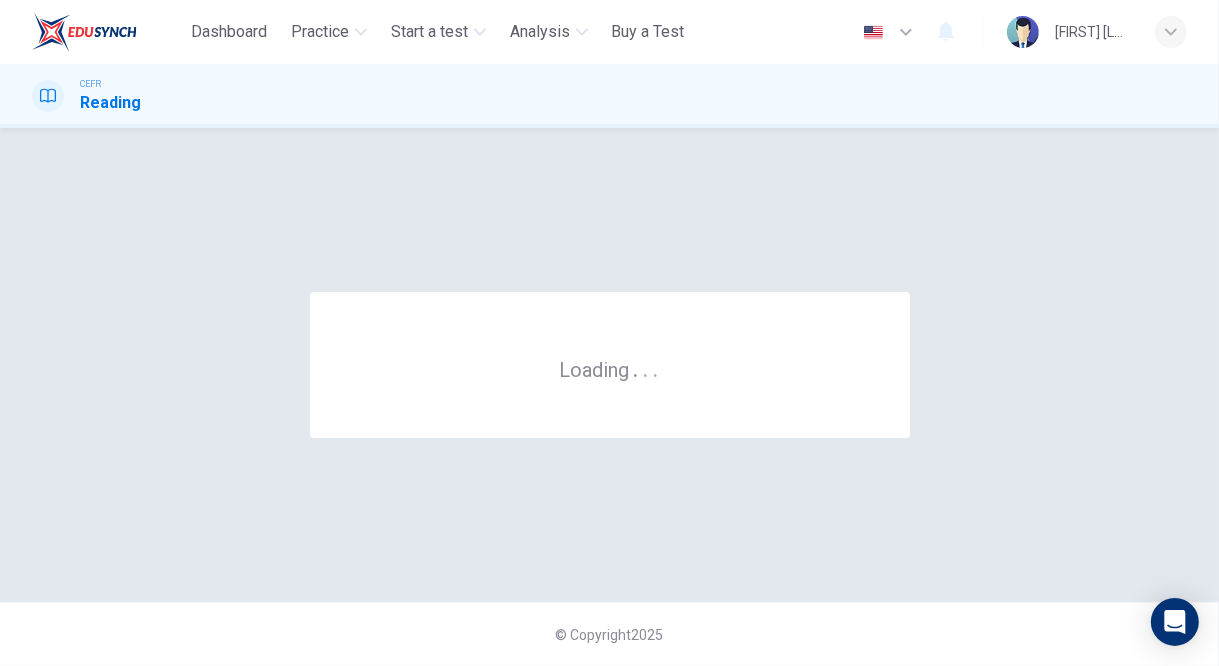 scroll, scrollTop: 0, scrollLeft: 0, axis: both 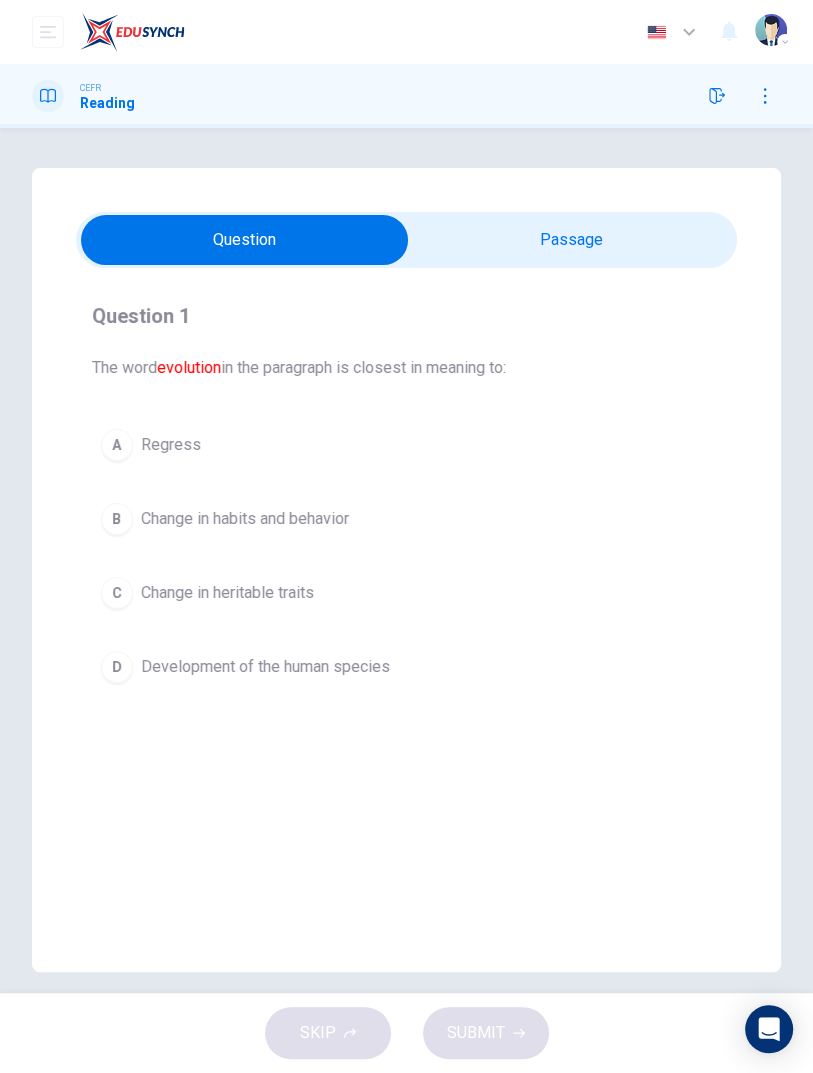 click on "D Development of the human species" at bounding box center [406, 667] 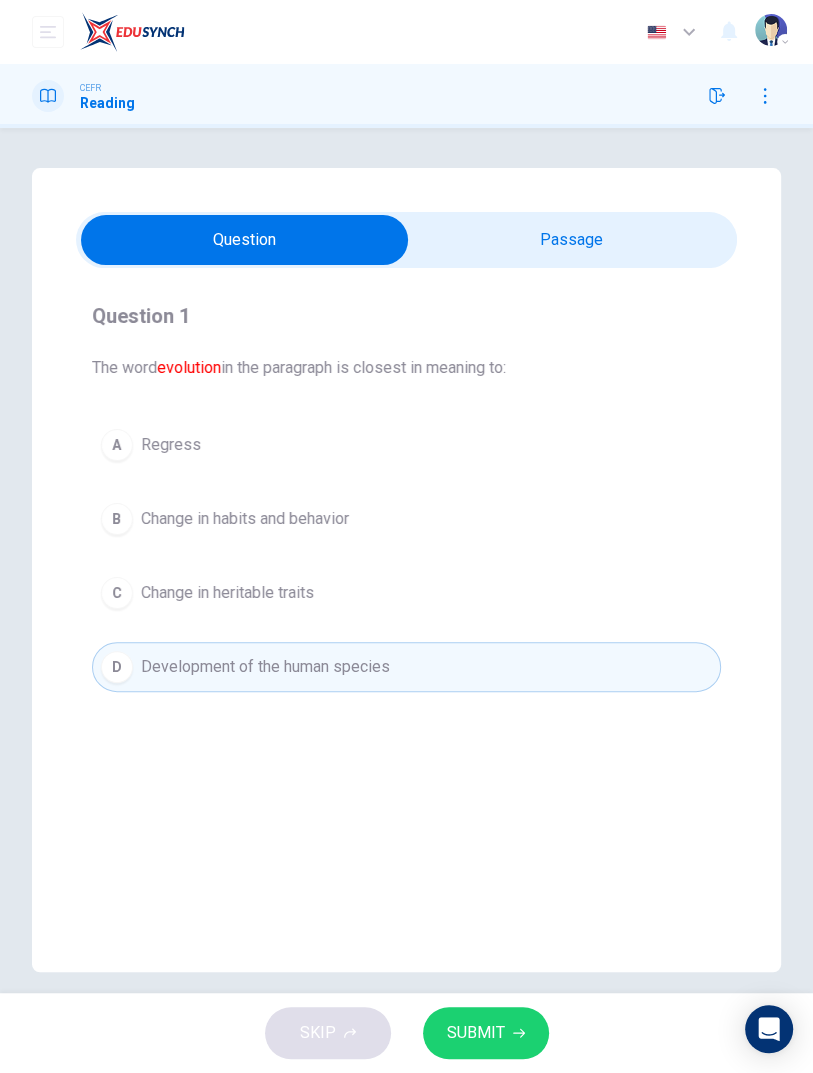 click on "SUBMIT" at bounding box center (476, 1033) 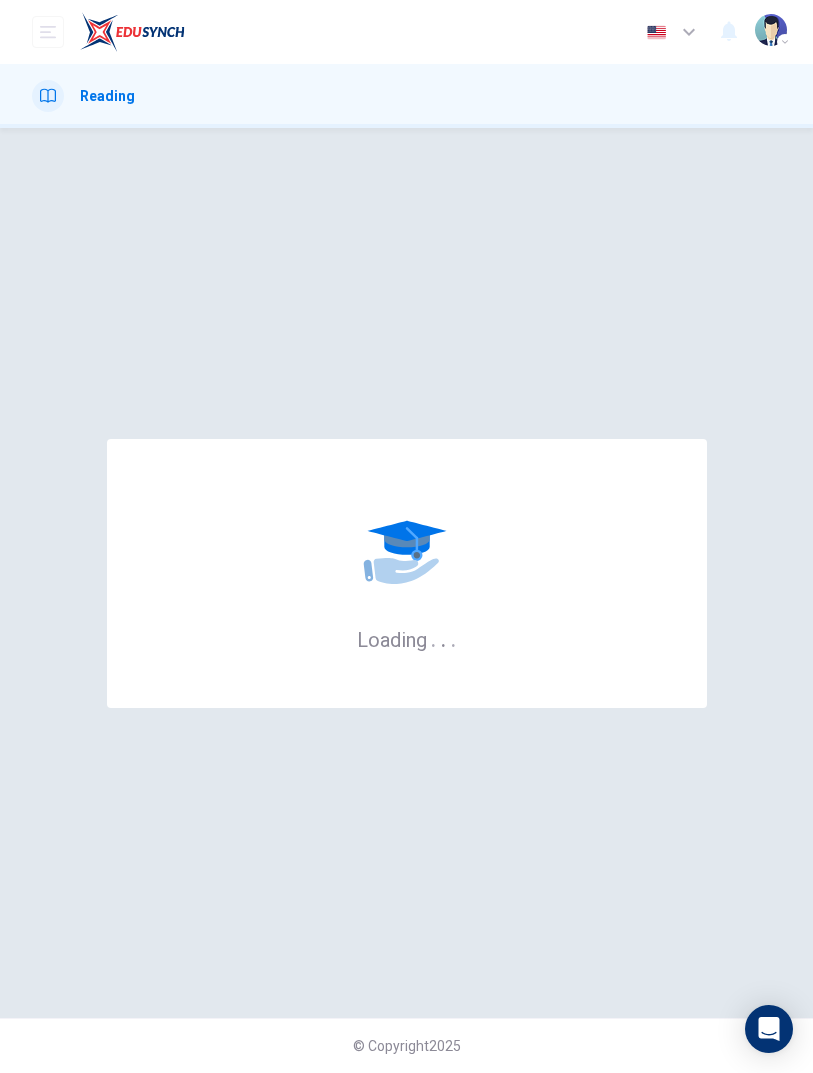 scroll, scrollTop: 0, scrollLeft: 0, axis: both 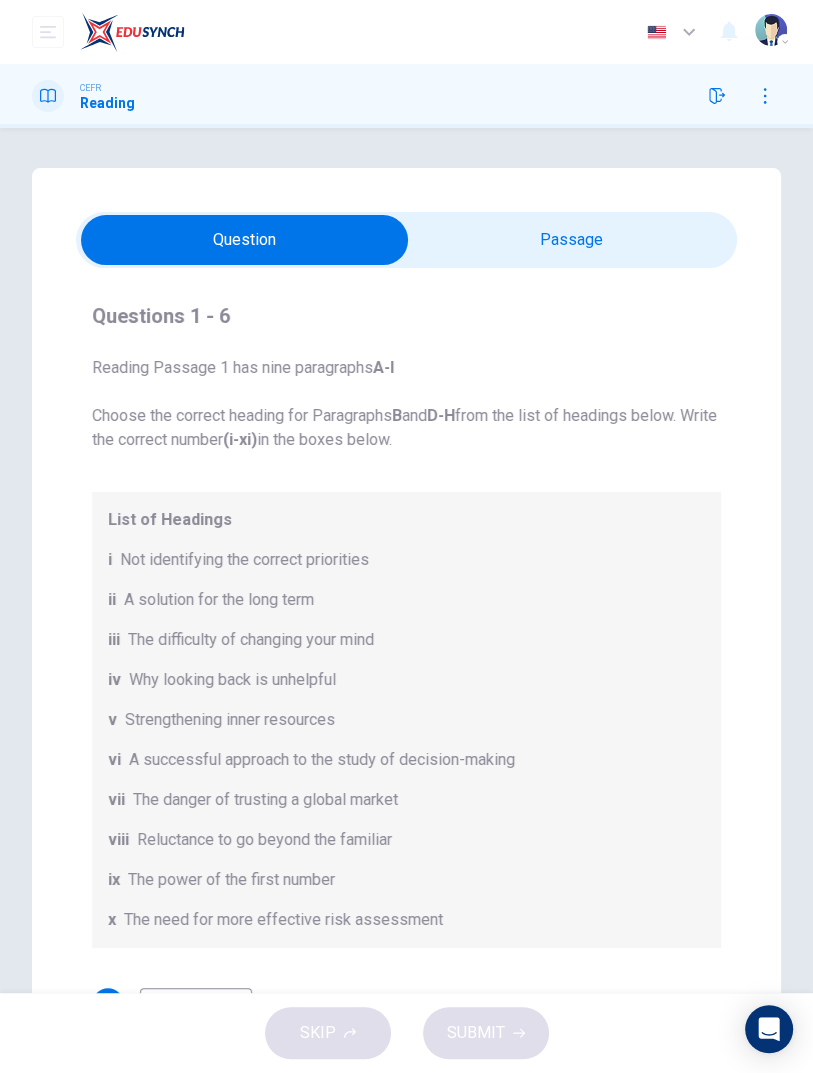 click at bounding box center (48, 32) 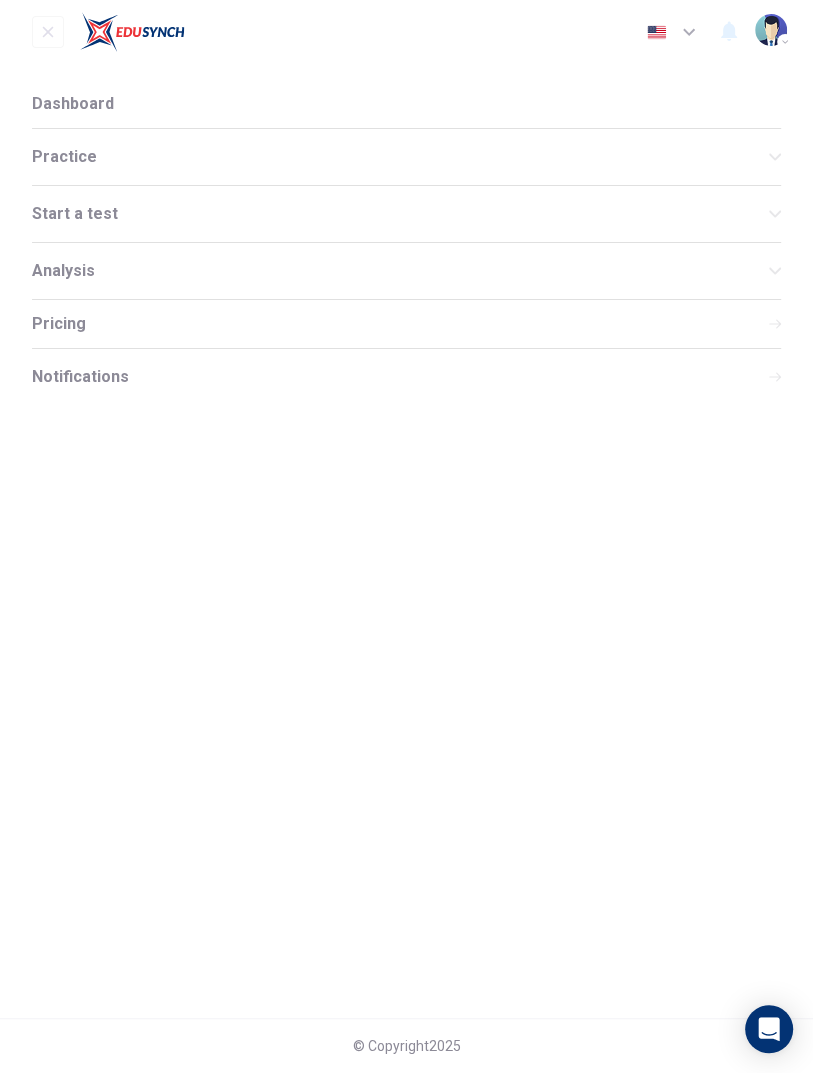 click on "Practice" at bounding box center (400, 157) 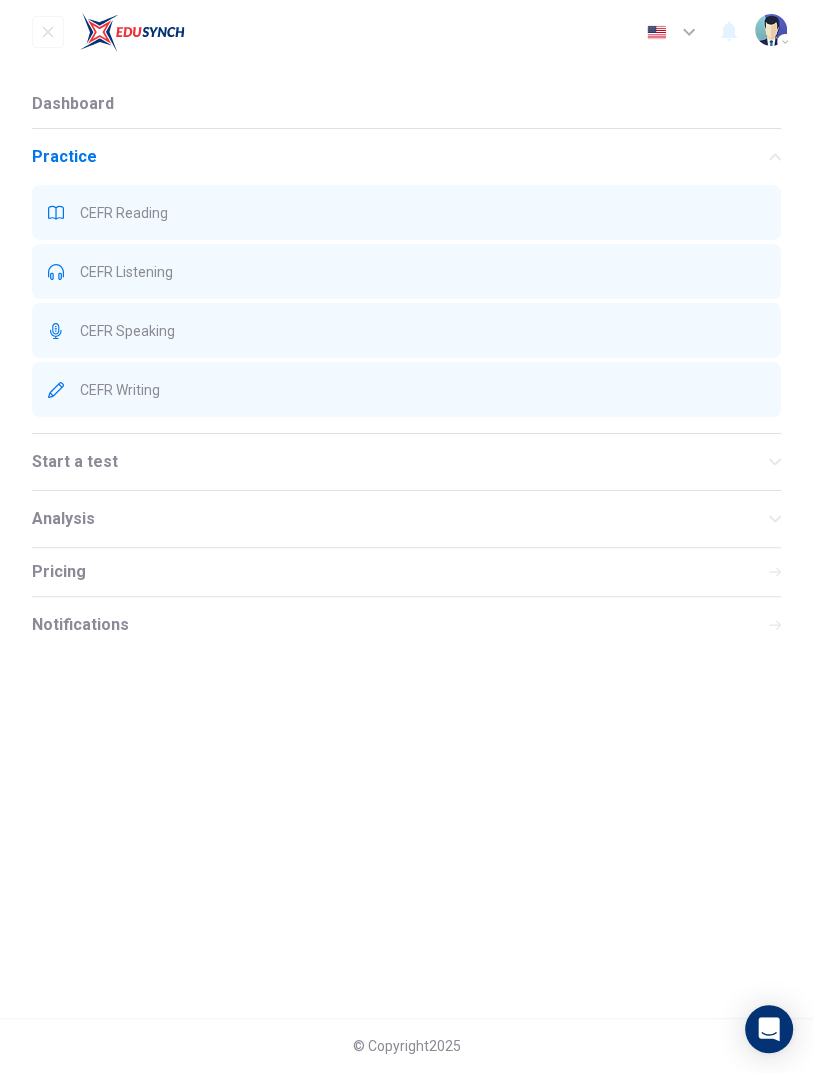 click on "Dashboard" at bounding box center [406, 104] 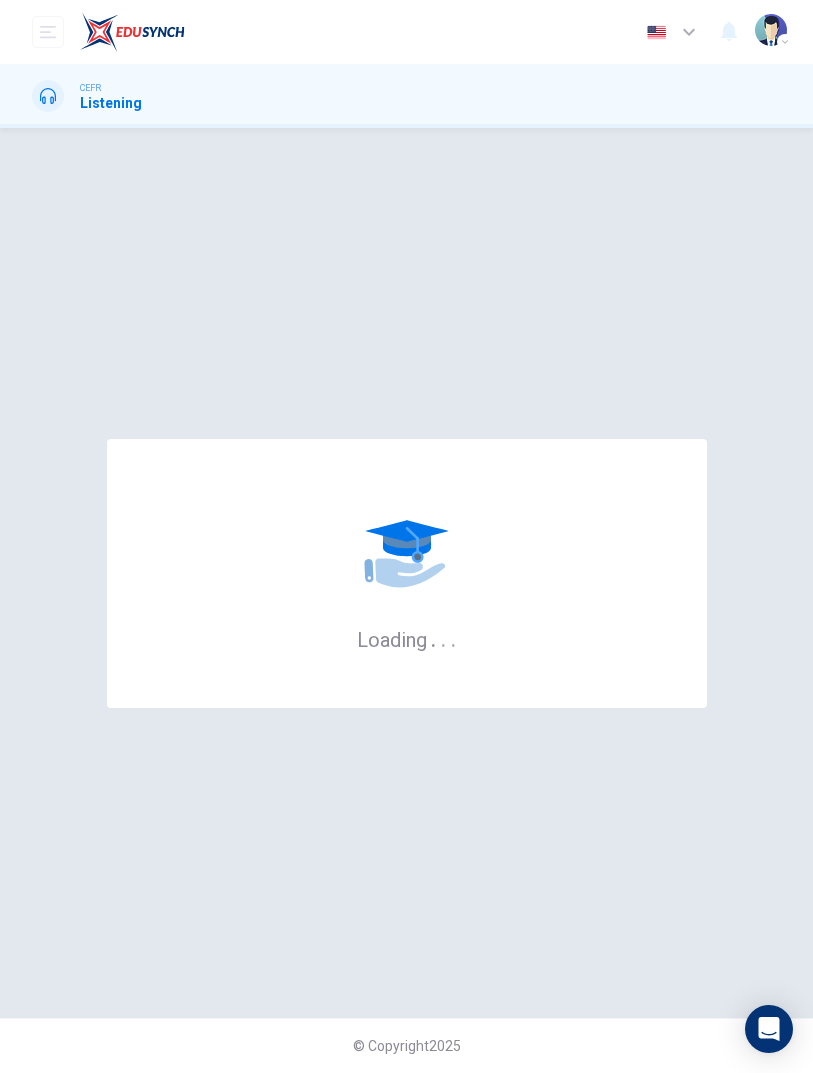 scroll, scrollTop: 0, scrollLeft: 0, axis: both 